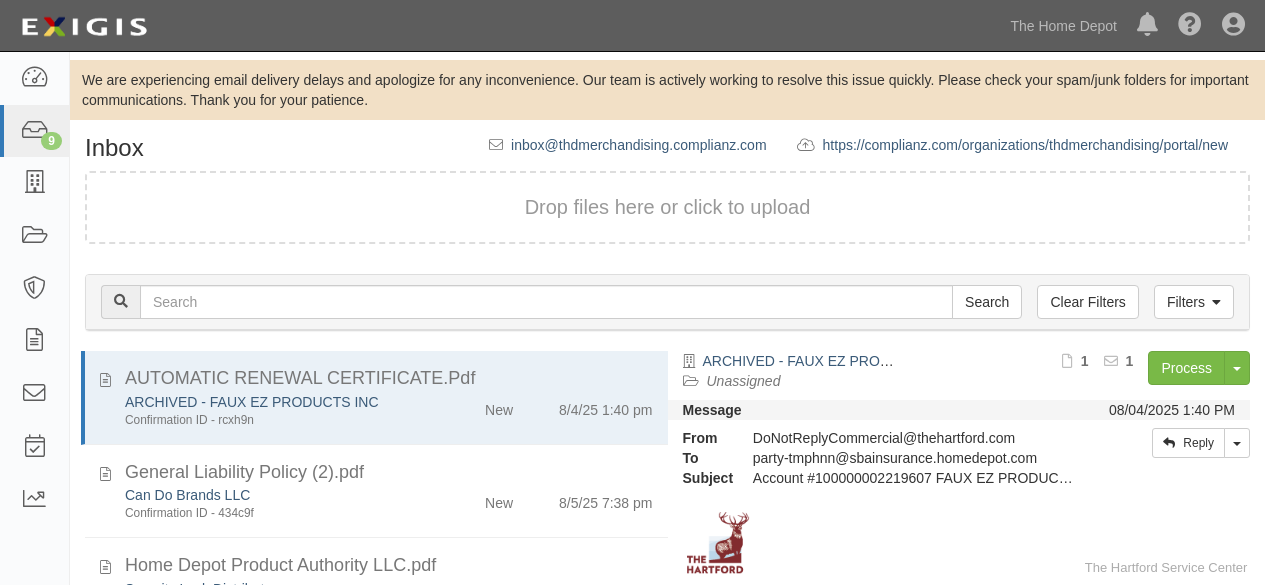 scroll, scrollTop: 136, scrollLeft: 0, axis: vertical 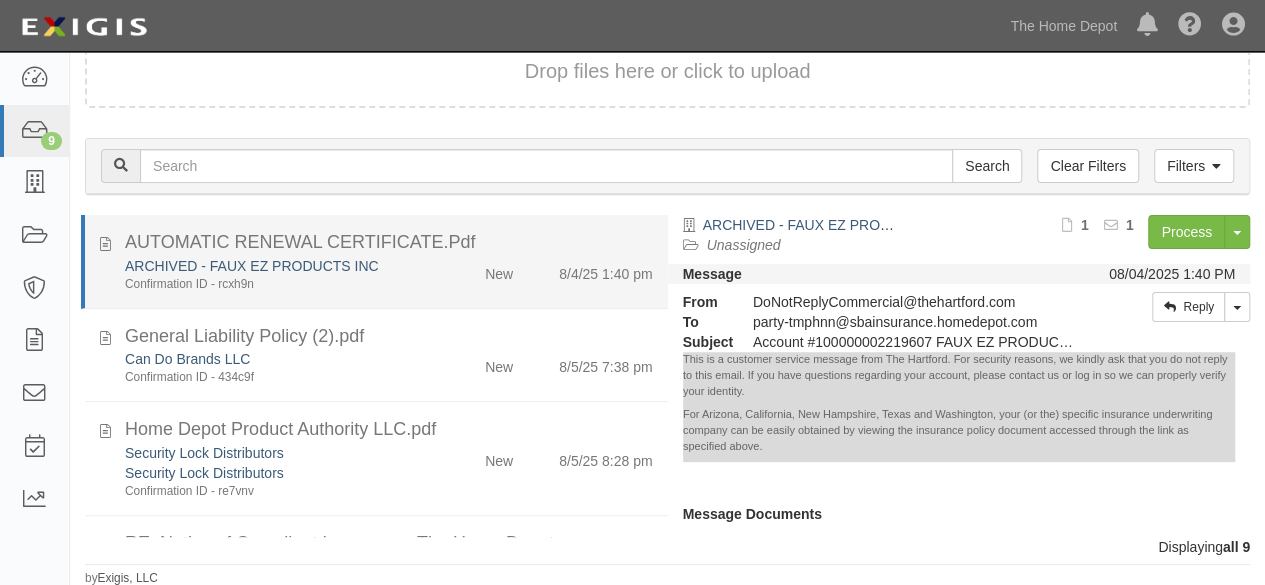 click on "ARCHIVED - FAUX EZ PRODUCTS INC
Confirmation ID - rcxh9n
New
8/4/25 1:40 pm" 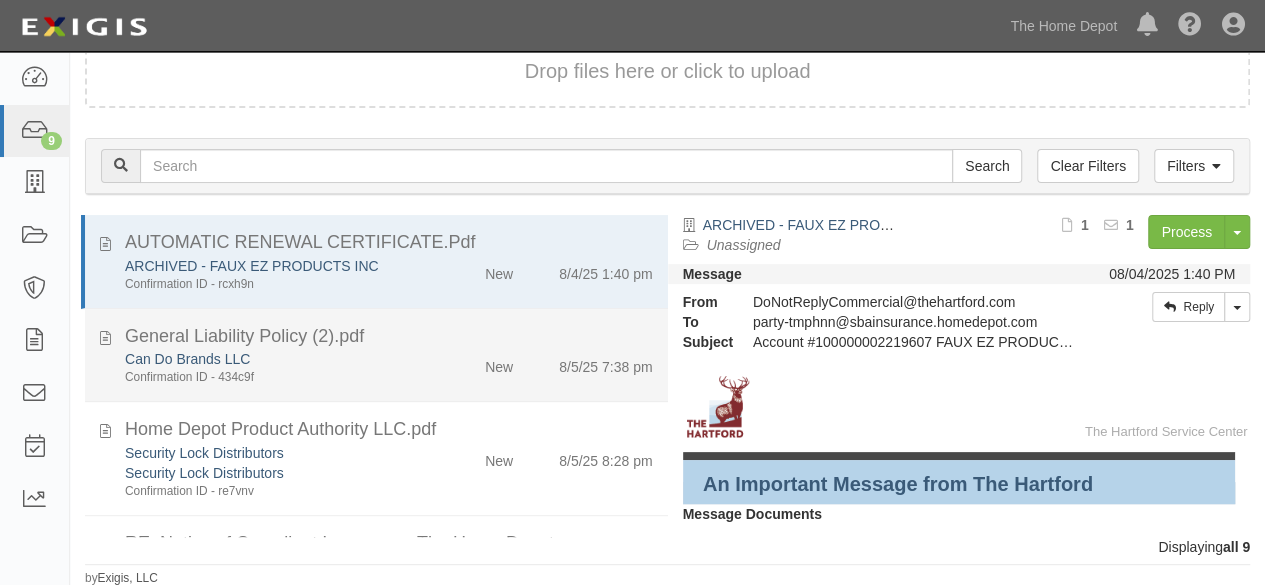 click on "New" 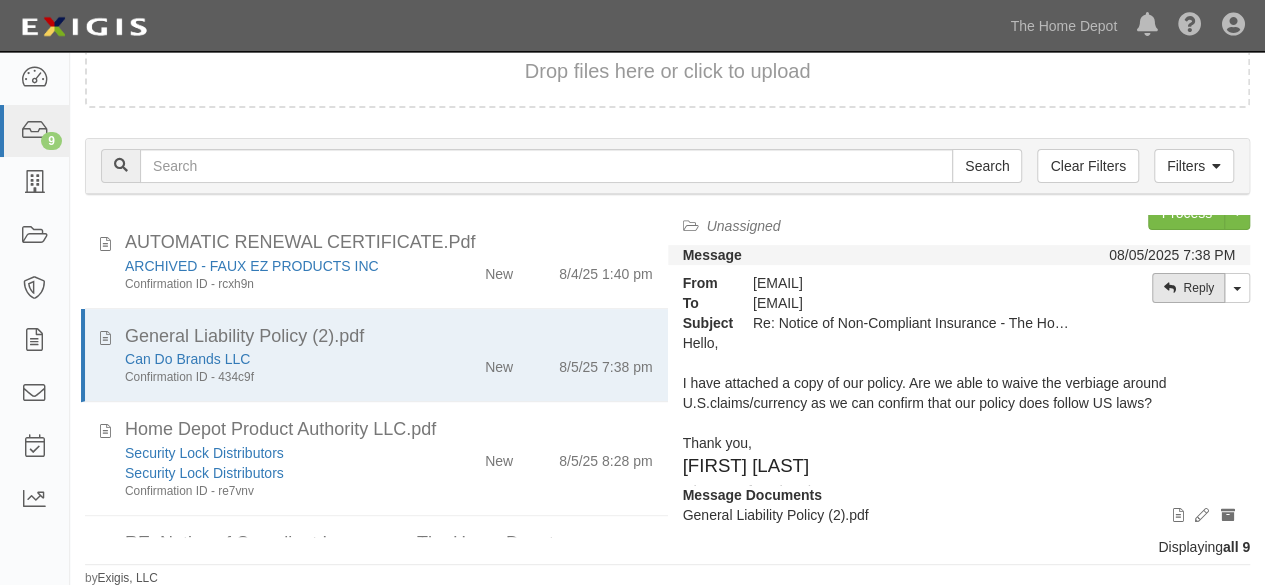 scroll, scrollTop: 28, scrollLeft: 0, axis: vertical 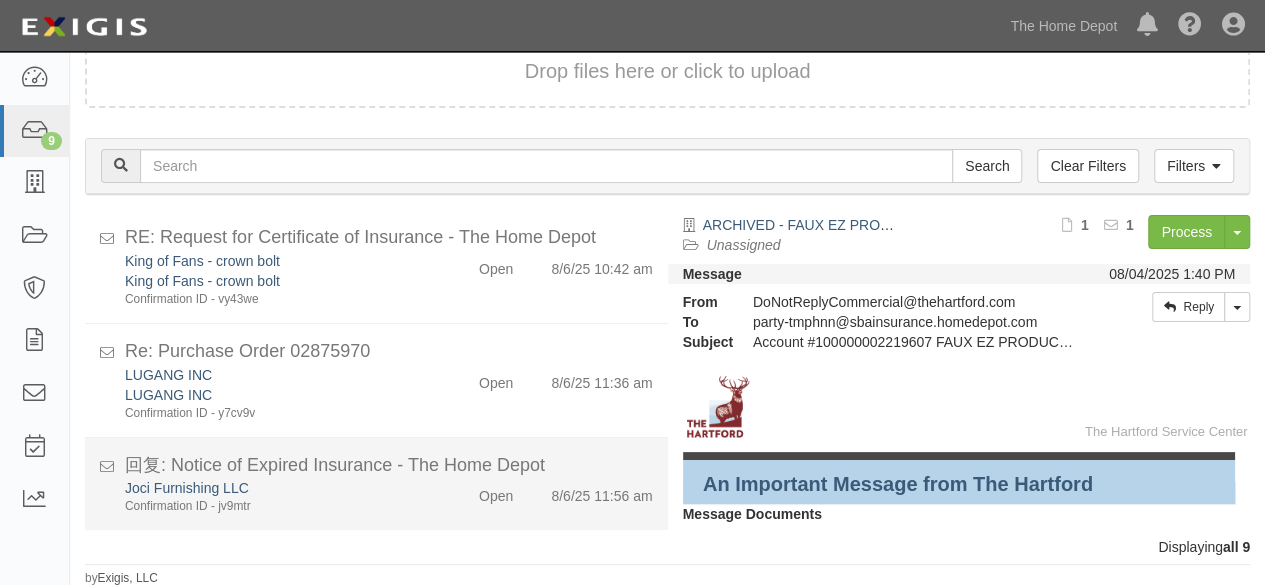 click on "Open" 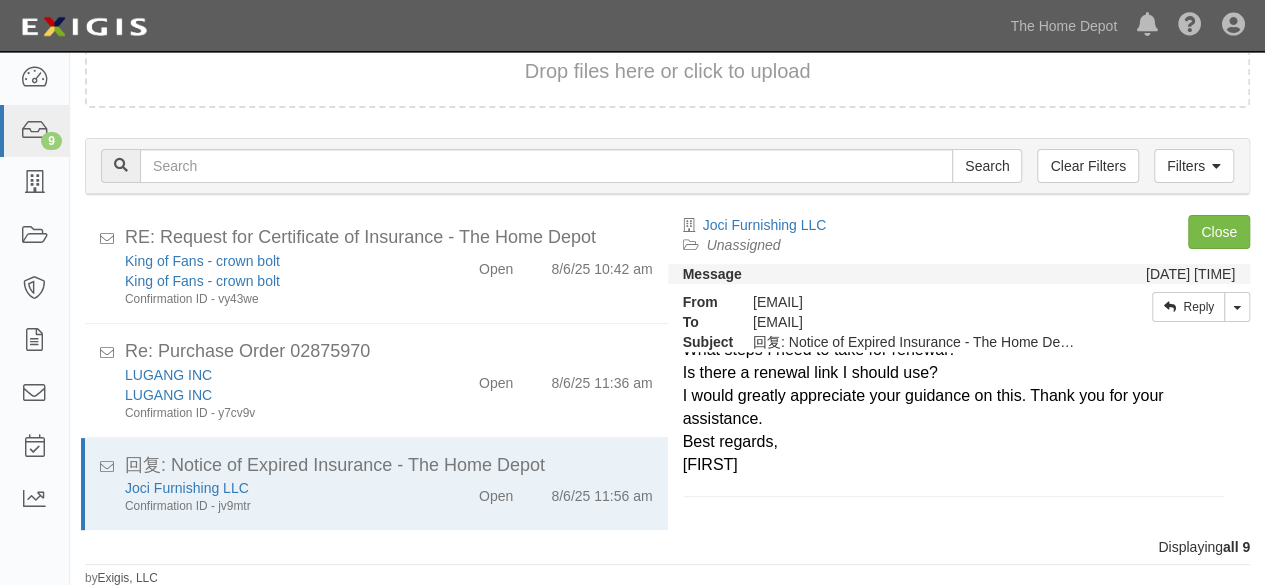 scroll, scrollTop: 135, scrollLeft: 0, axis: vertical 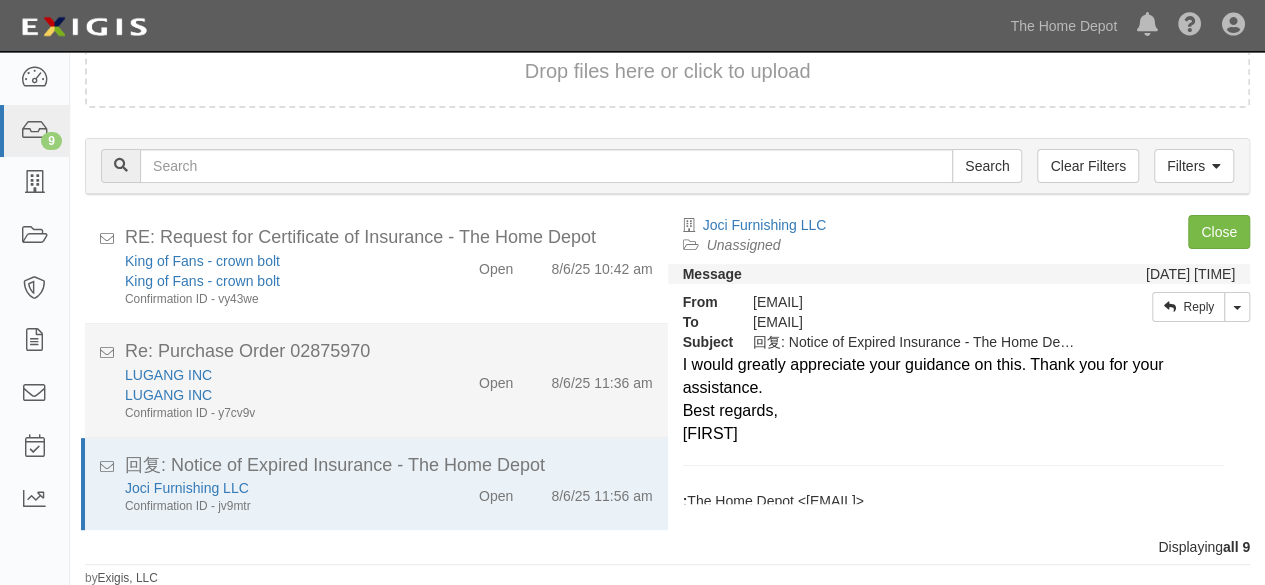 click on "Open" 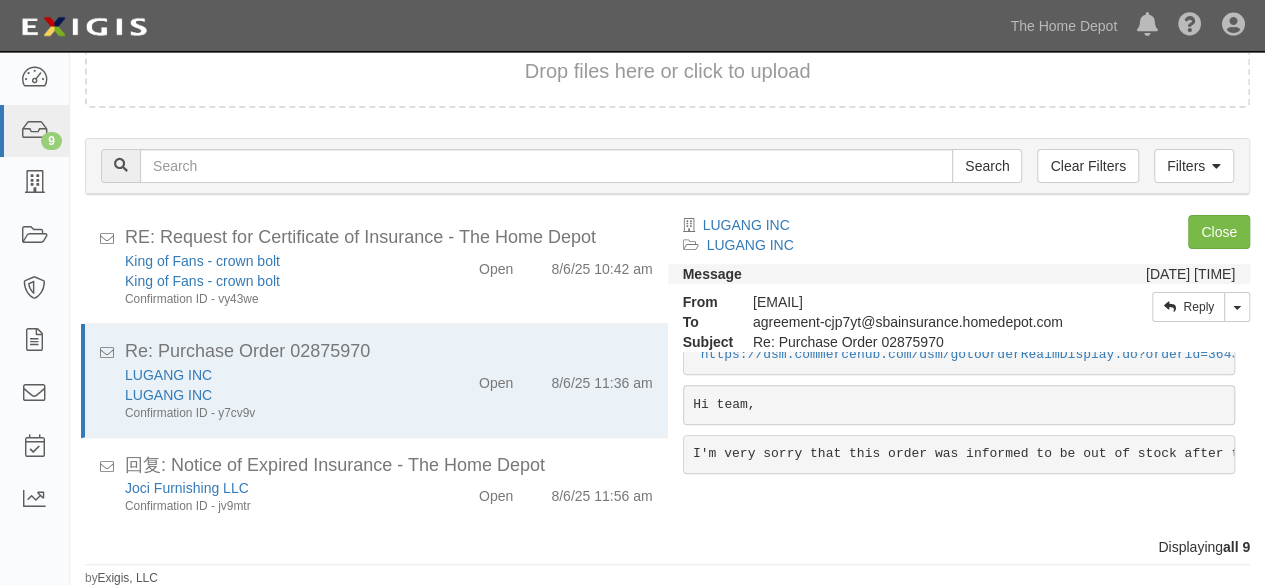 scroll, scrollTop: 63, scrollLeft: 0, axis: vertical 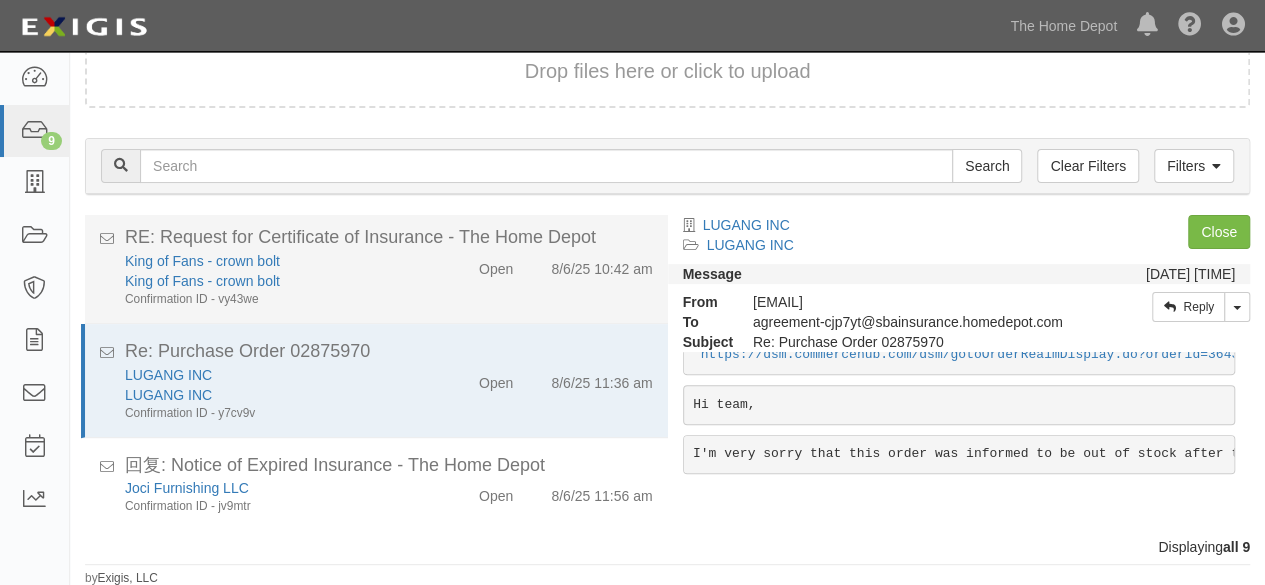 click on "King of Fans - crown bolt" 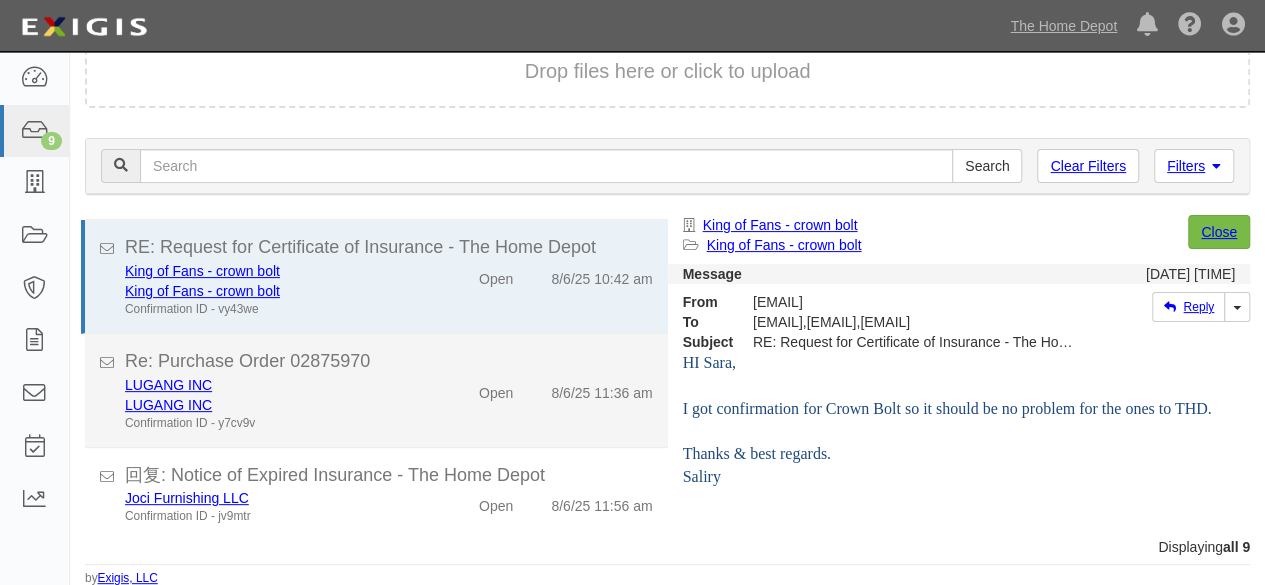 scroll, scrollTop: 497, scrollLeft: 0, axis: vertical 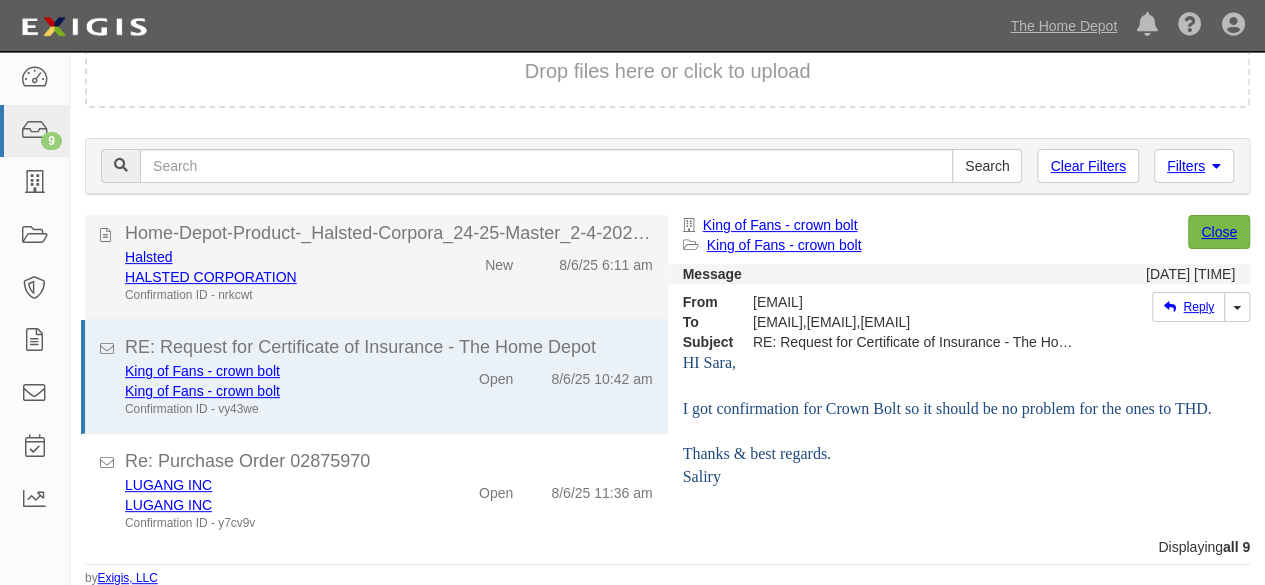 click on "Halsted
HALSTED CORPORATION
Confirmation ID - nrkcwt" 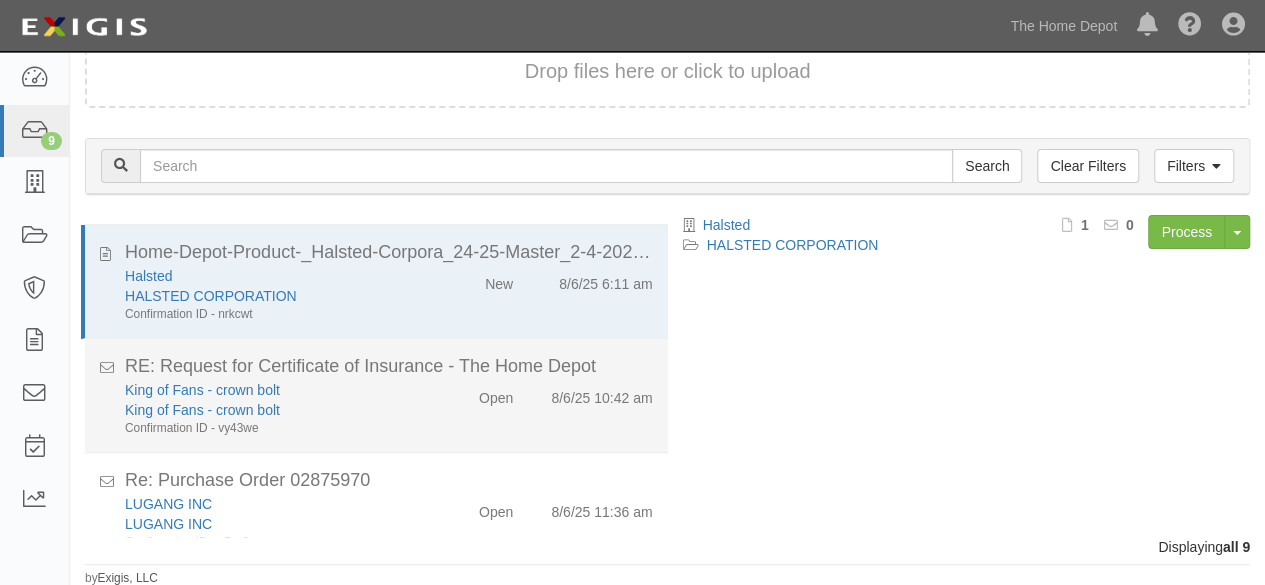 scroll, scrollTop: 607, scrollLeft: 0, axis: vertical 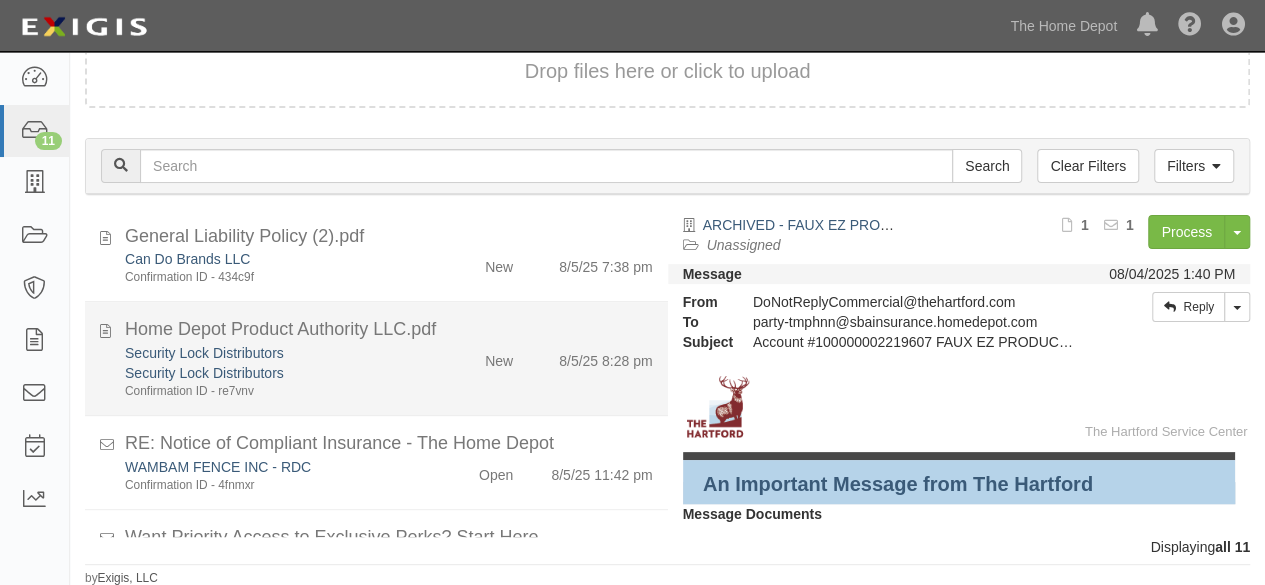 click on "Security Lock Distributors" at bounding box center (272, 654) 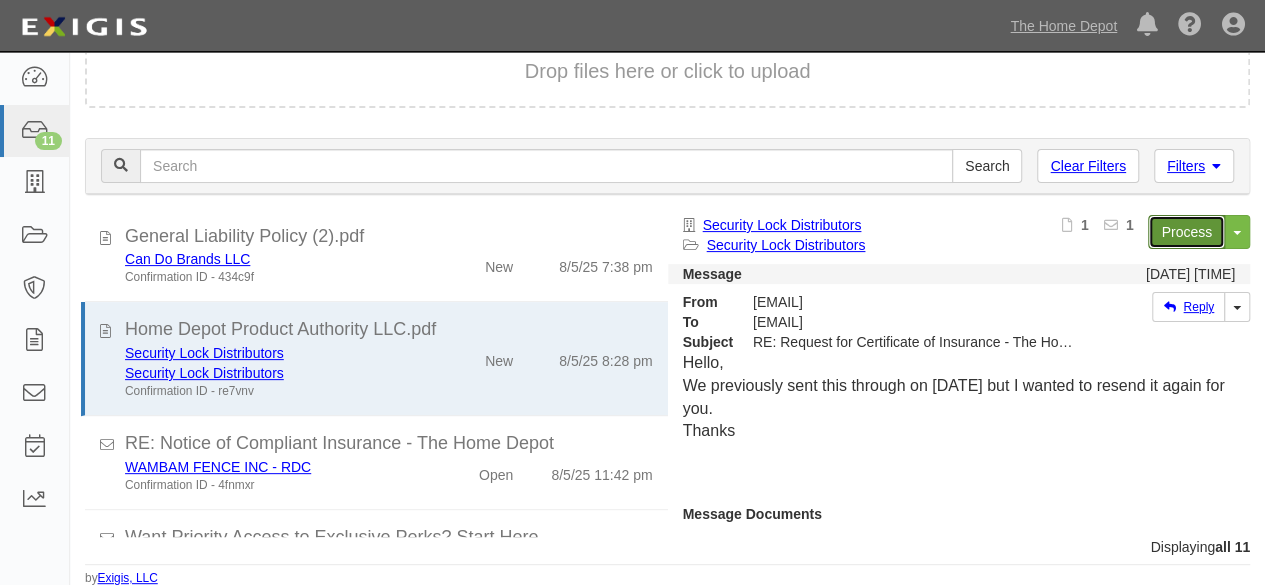 click on "Process" at bounding box center [1186, 232] 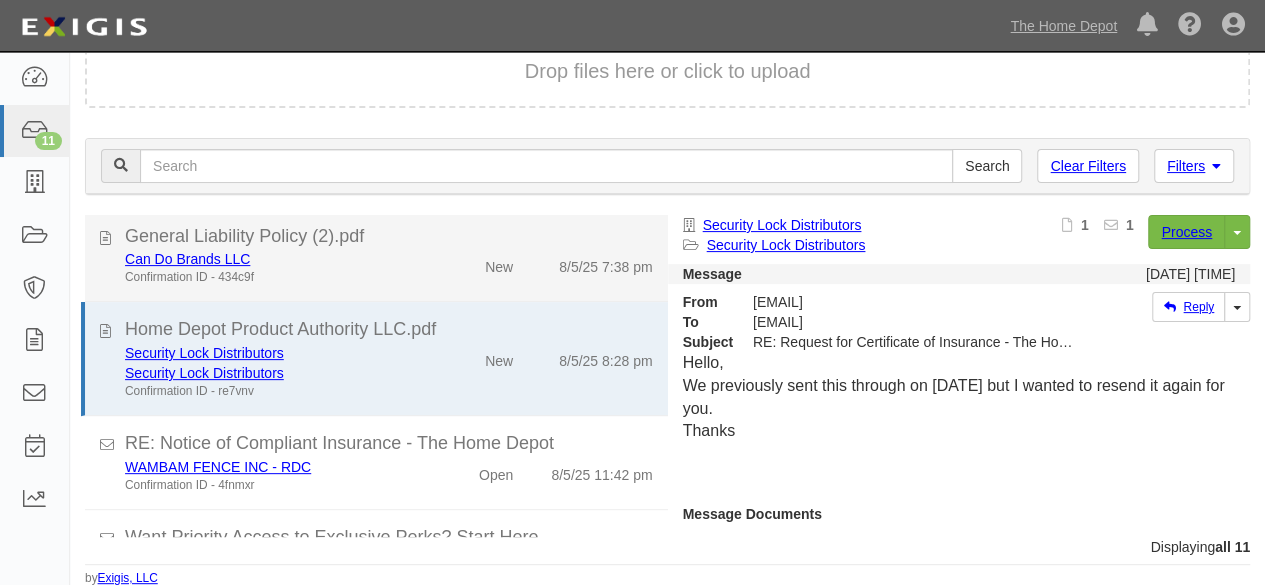 click on "Confirmation ID - 434c9f" 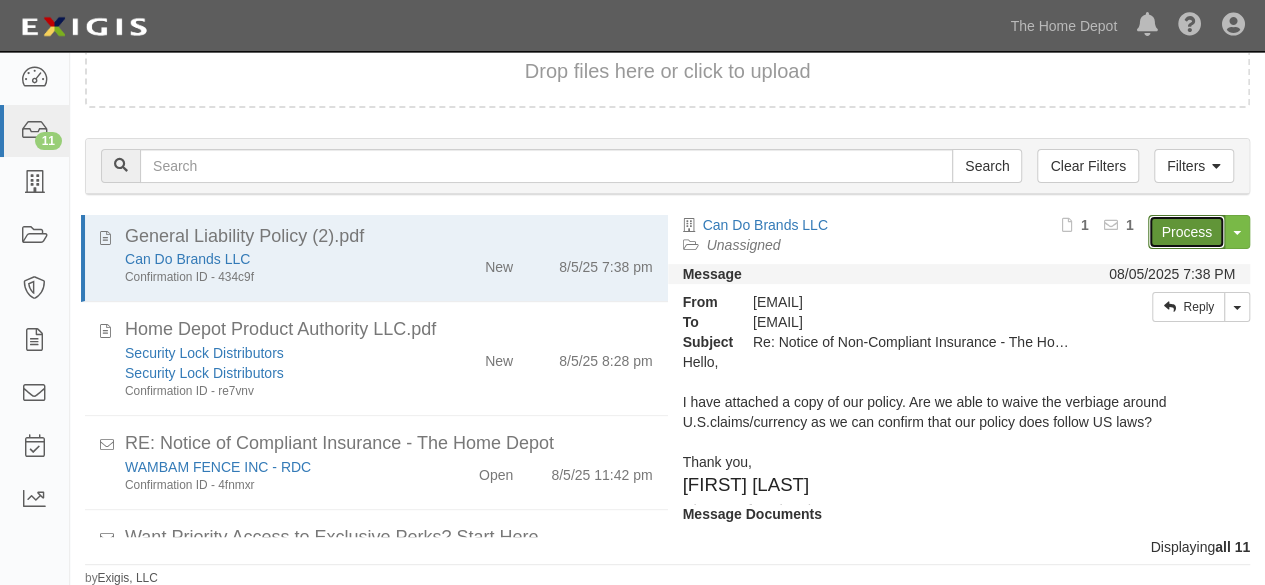 click on "Process" at bounding box center [1186, 232] 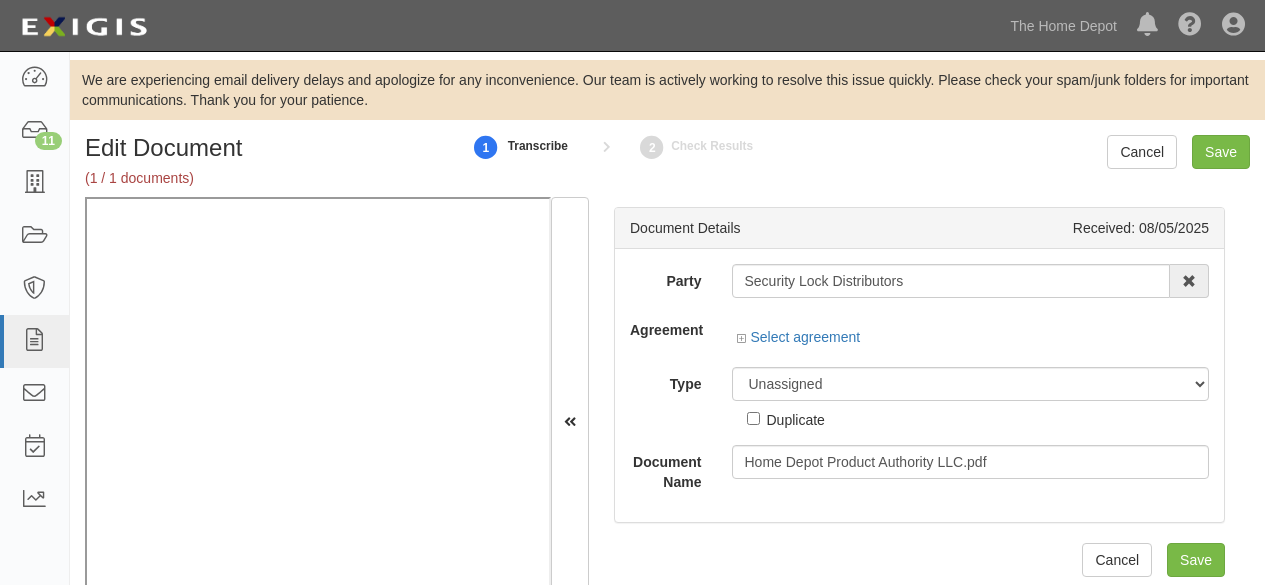 scroll, scrollTop: 0, scrollLeft: 0, axis: both 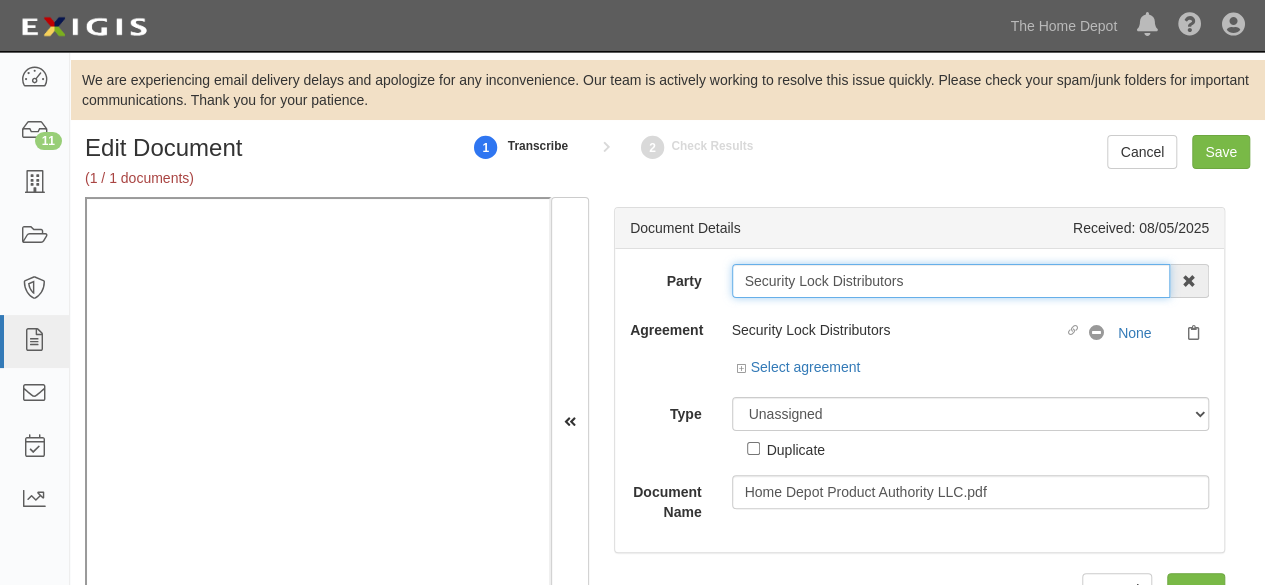 click on "Security Lock Distributors" at bounding box center [951, 281] 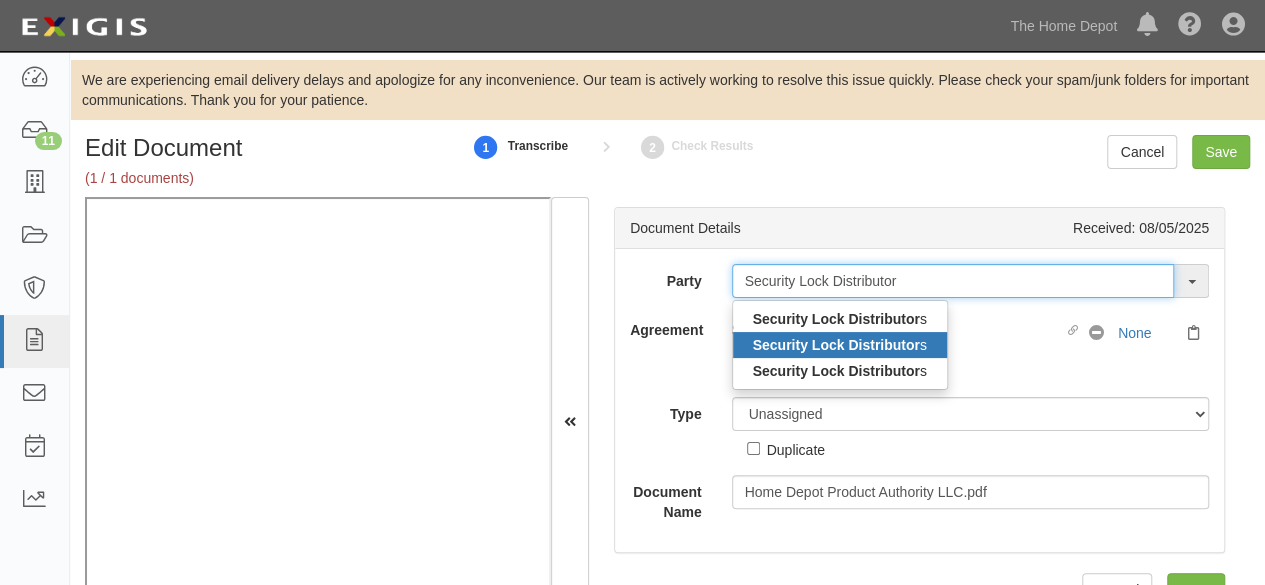 type on "Security Lock Distributor" 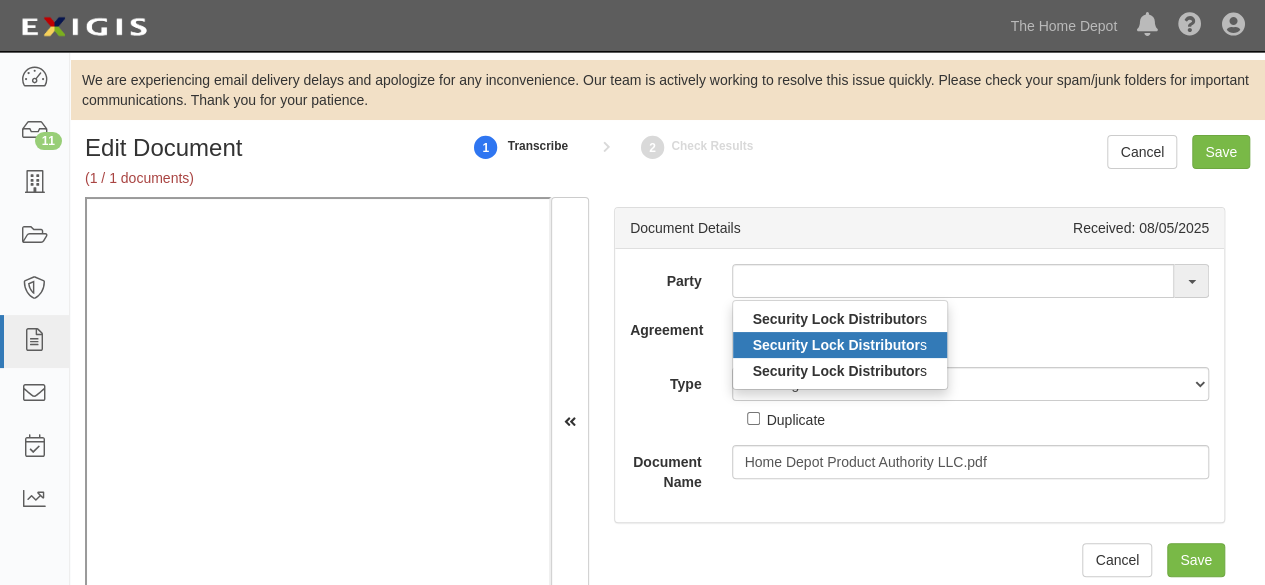 click on "Security Lock Distributor" at bounding box center (836, 345) 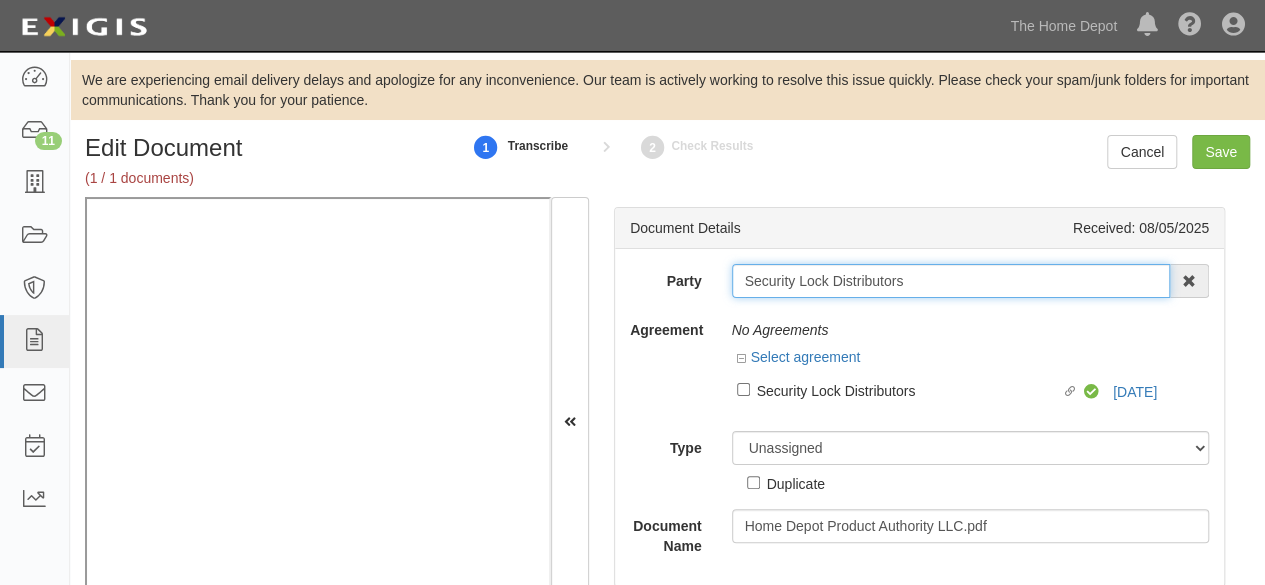 click on "Security Lock Distributors" at bounding box center (951, 281) 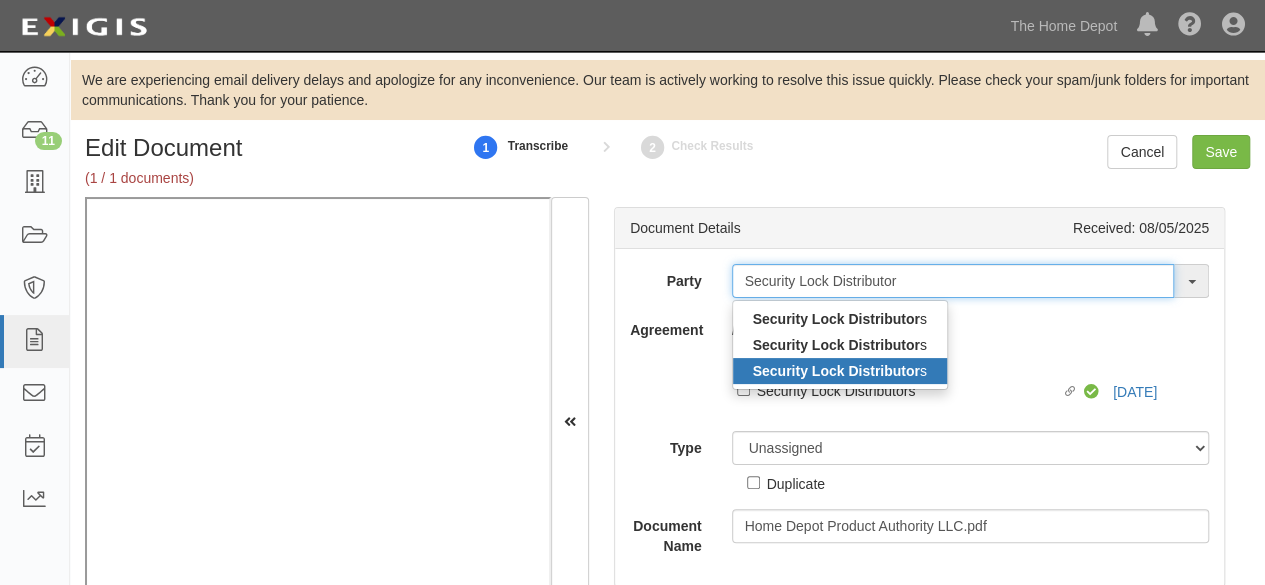 type on "Security Lock Distributor" 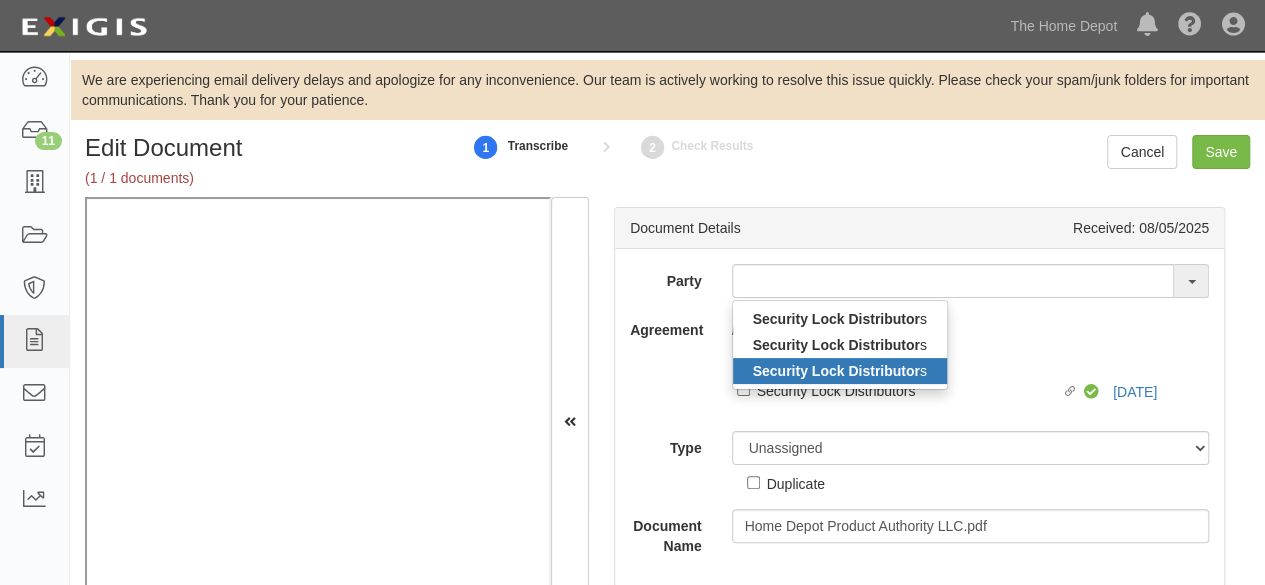 click on "Security Lock Distributor" at bounding box center (836, 371) 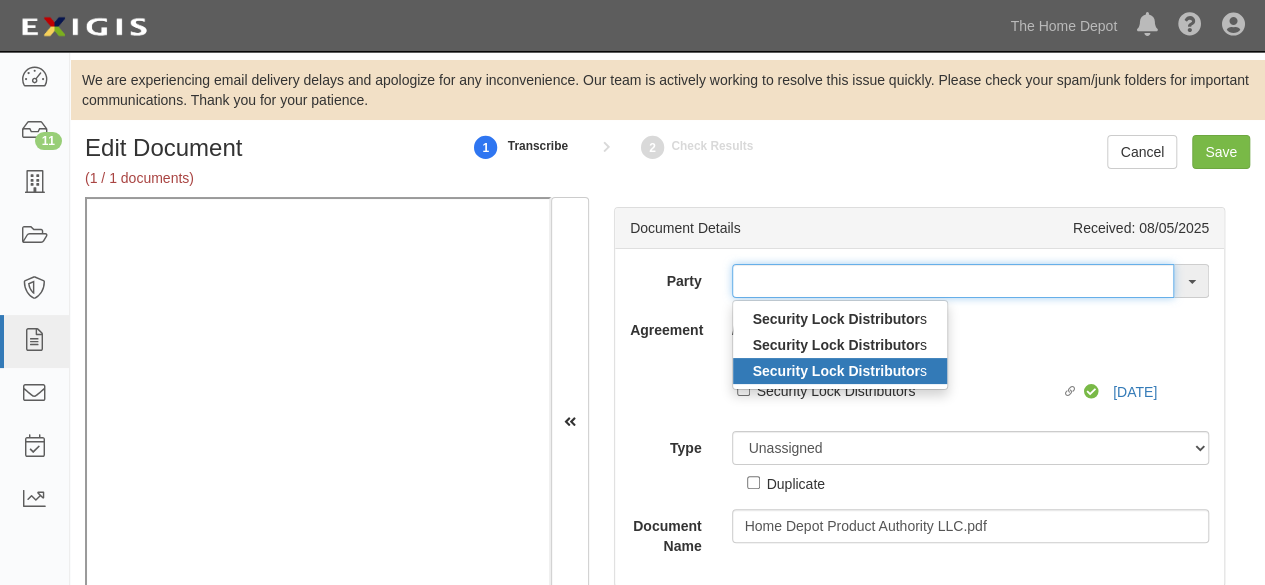 type on "Security Lock Distributors" 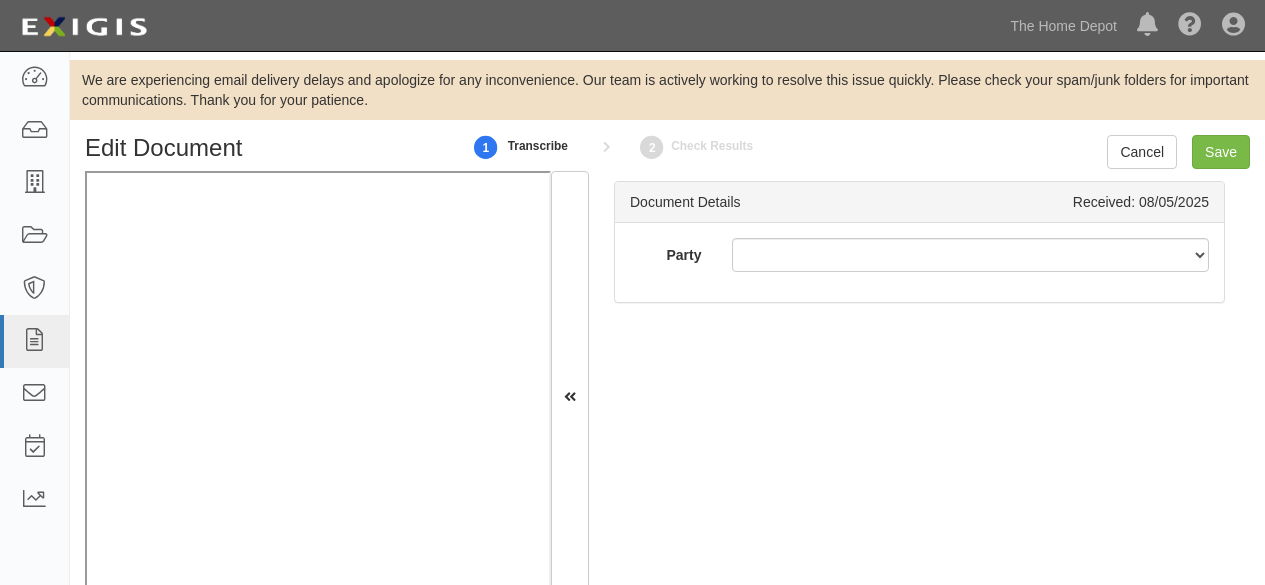 scroll, scrollTop: 0, scrollLeft: 0, axis: both 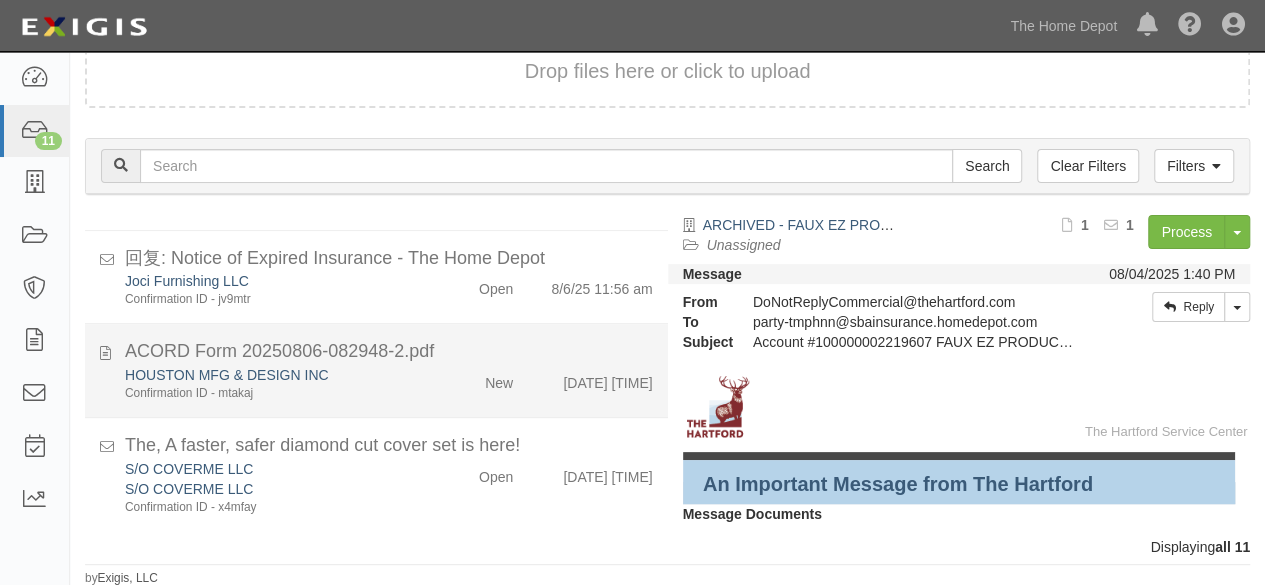 click on "HOUSTON MFG & DESIGN INC" 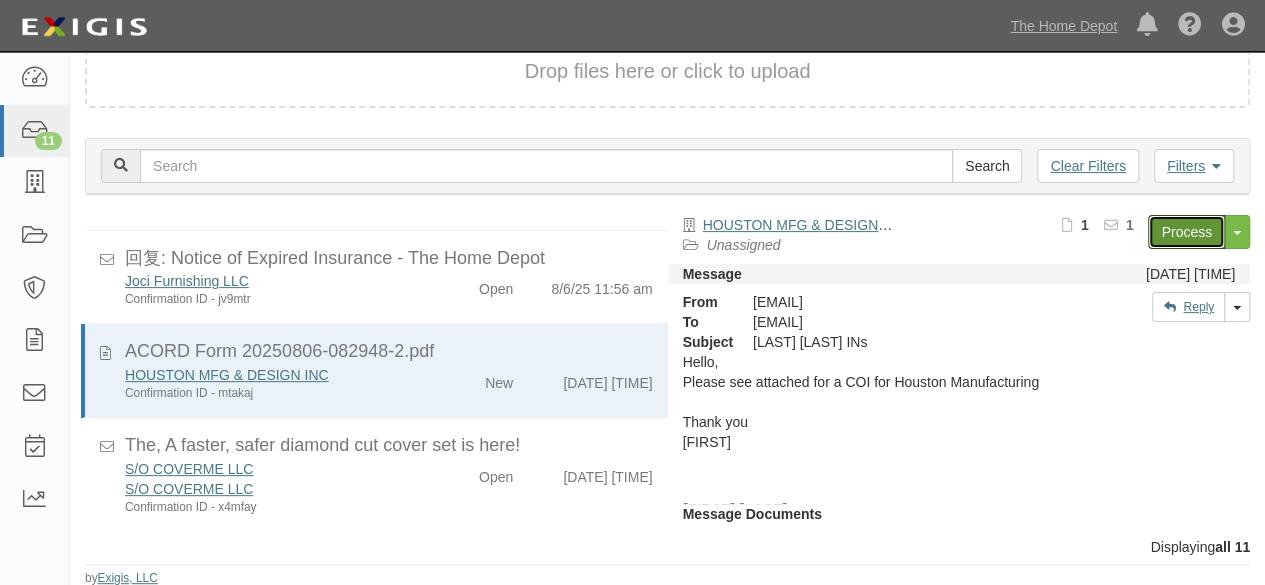drag, startPoint x: 1158, startPoint y: 233, endPoint x: 1048, endPoint y: 233, distance: 110 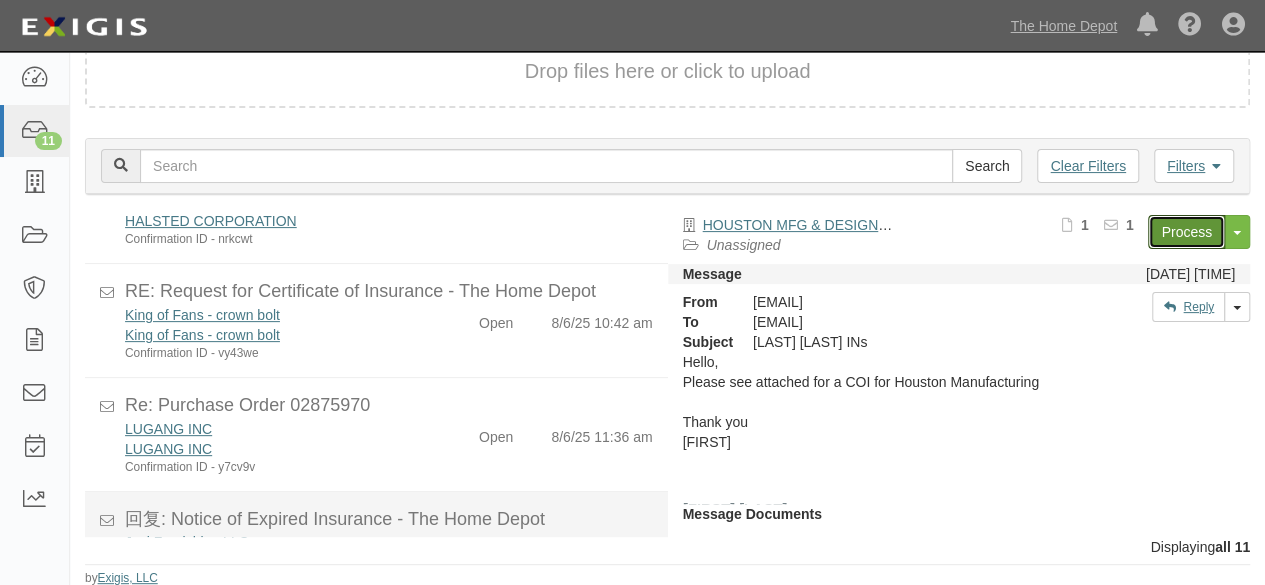 scroll, scrollTop: 814, scrollLeft: 0, axis: vertical 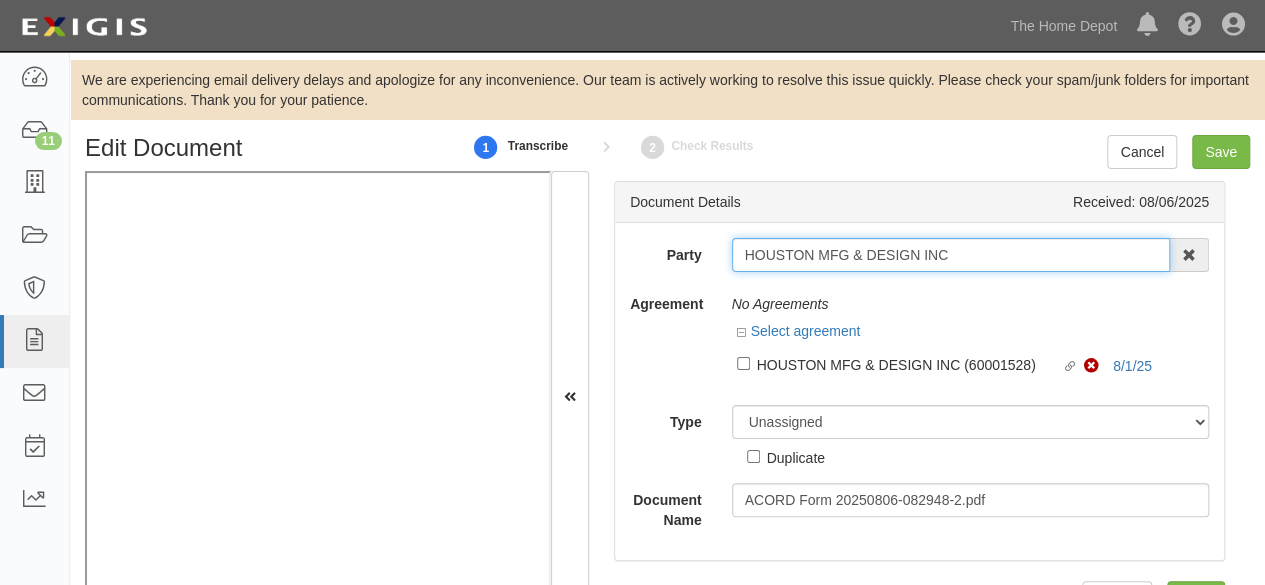 click on "HOUSTON MFG & DESIGN INC" at bounding box center [951, 255] 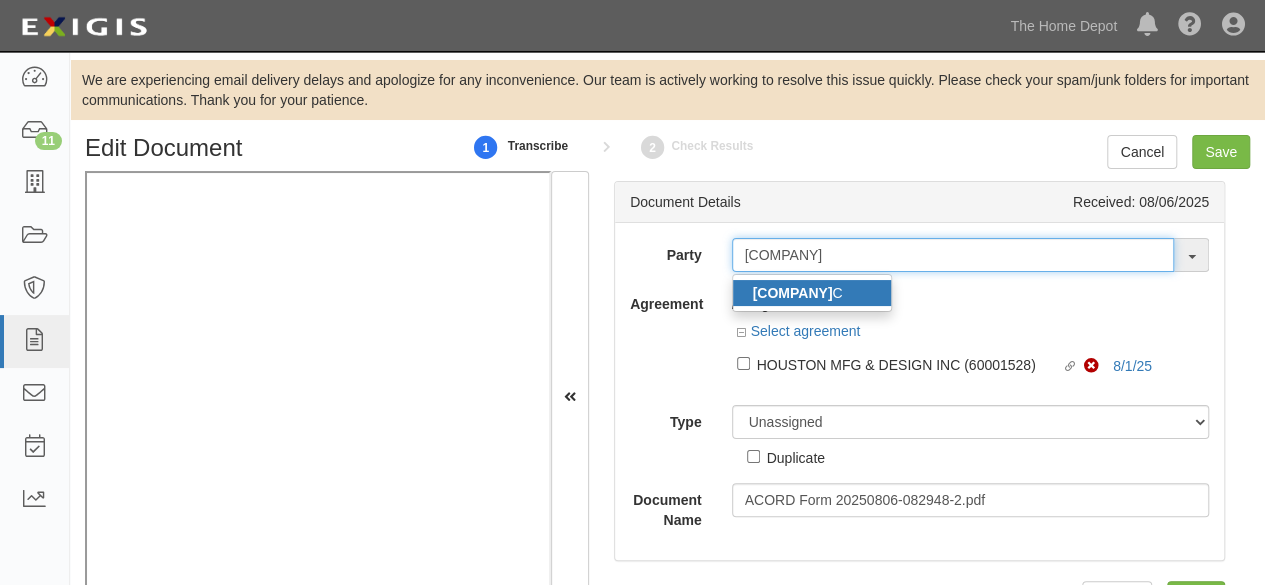 type on "HOUSTON MFG & DESIGN IN" 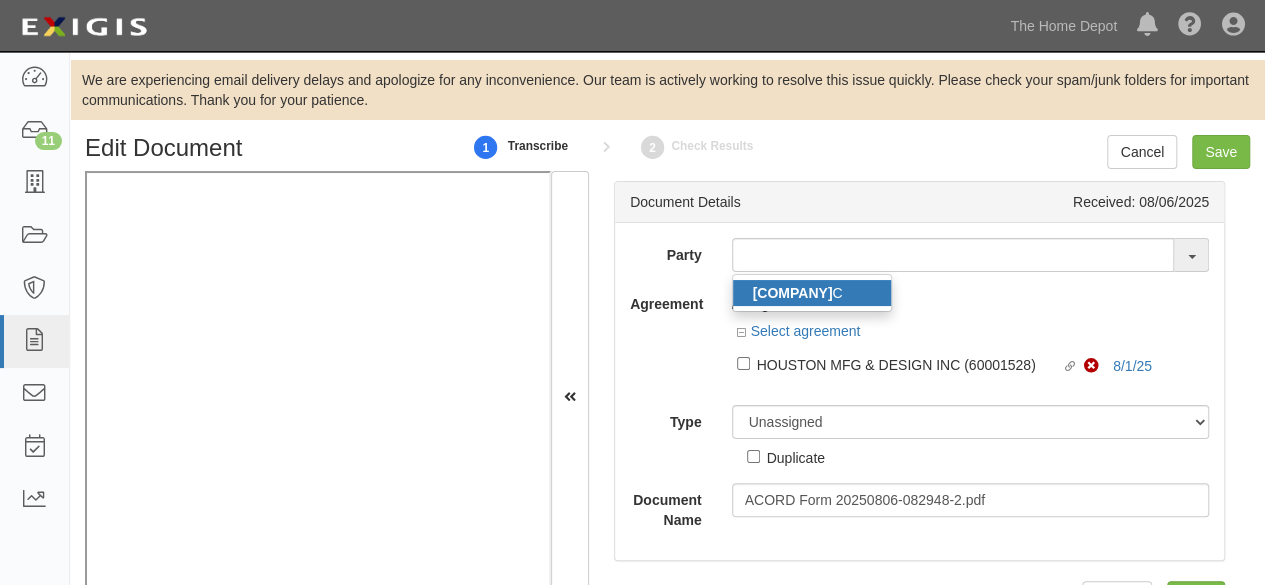 click on "HOUSTON MFG & DESIGN IN" at bounding box center [793, 293] 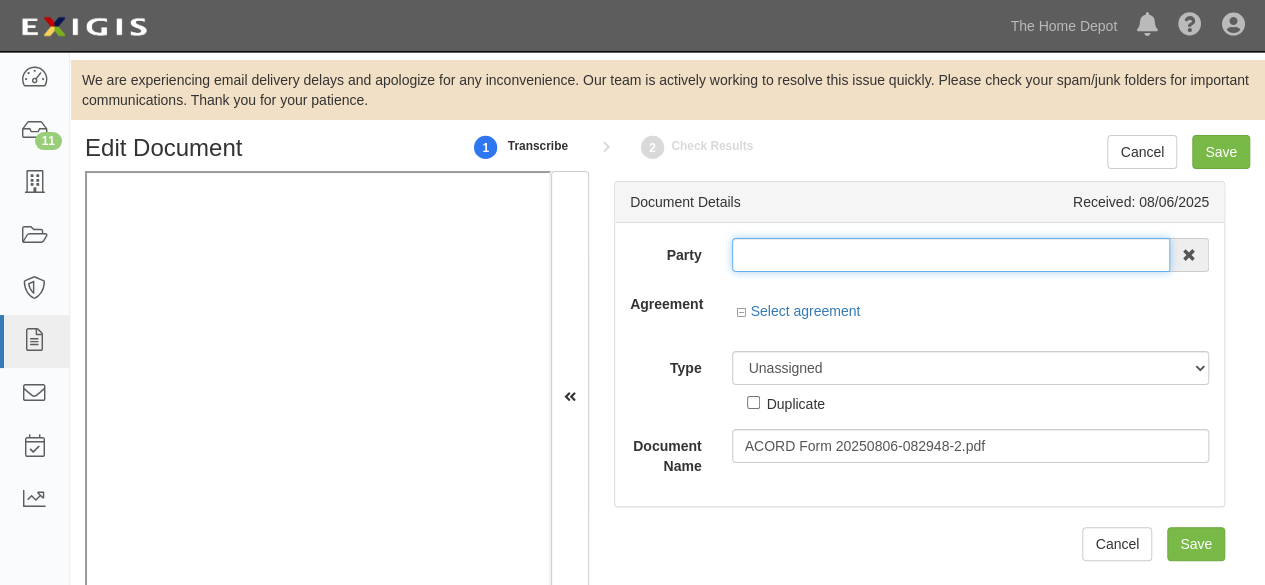 type on "HOUSTON MFG & DESIGN INC" 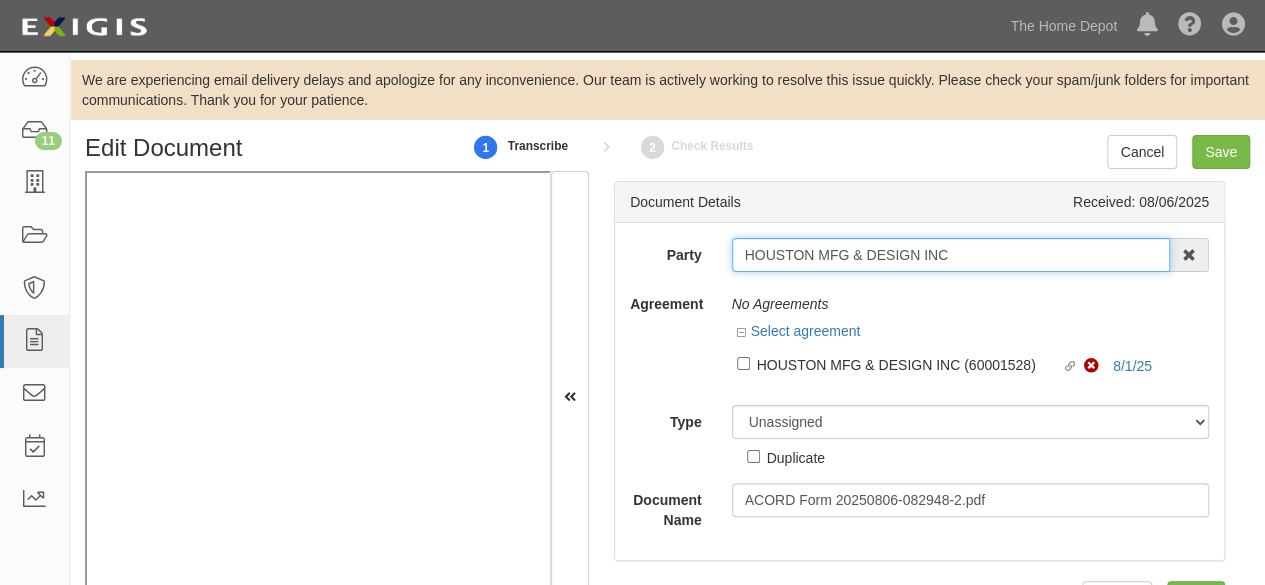 click on "HOUSTON MFG & DESIGN INC" at bounding box center [951, 255] 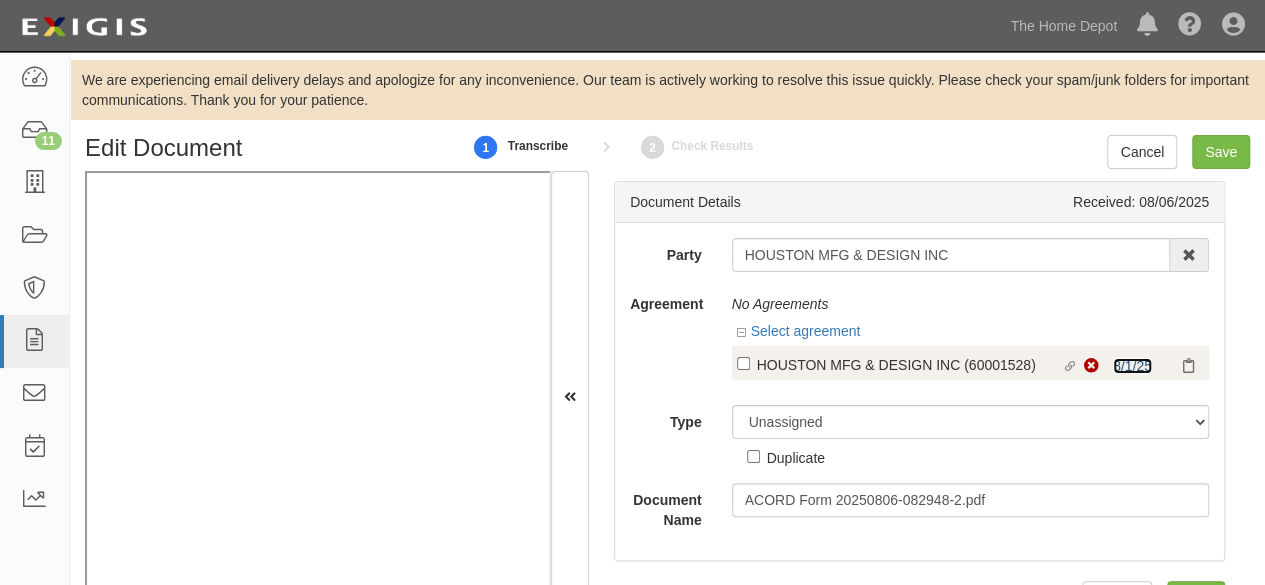 click on "8/1/25" at bounding box center [1132, 366] 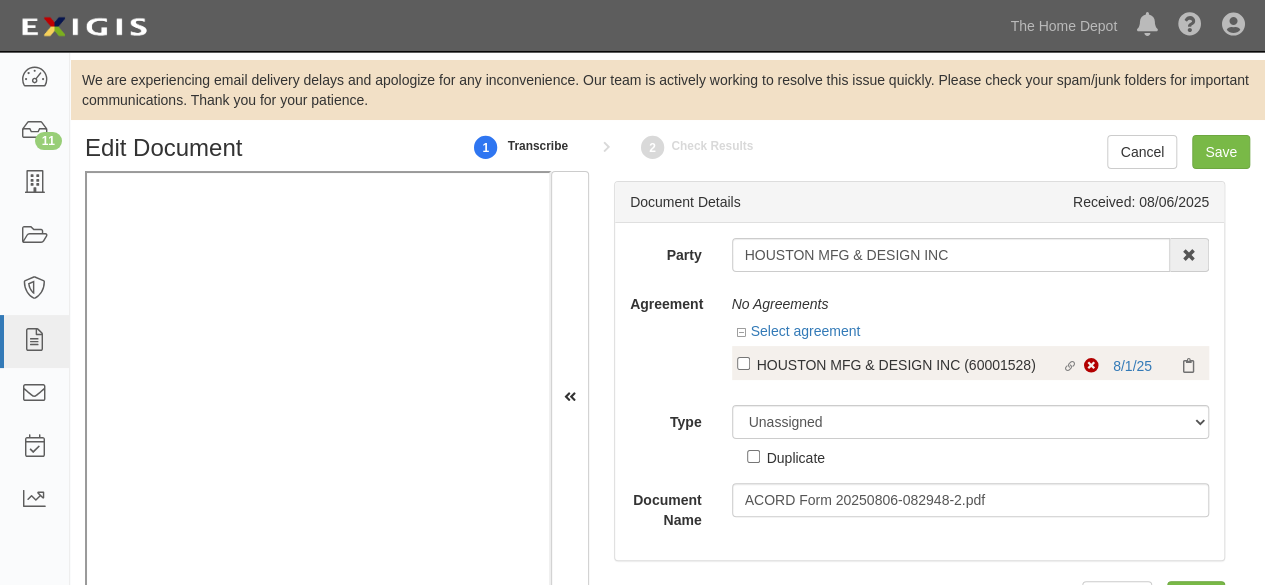click on "HOUSTON MFG & DESIGN INC (60001528)" at bounding box center (909, 364) 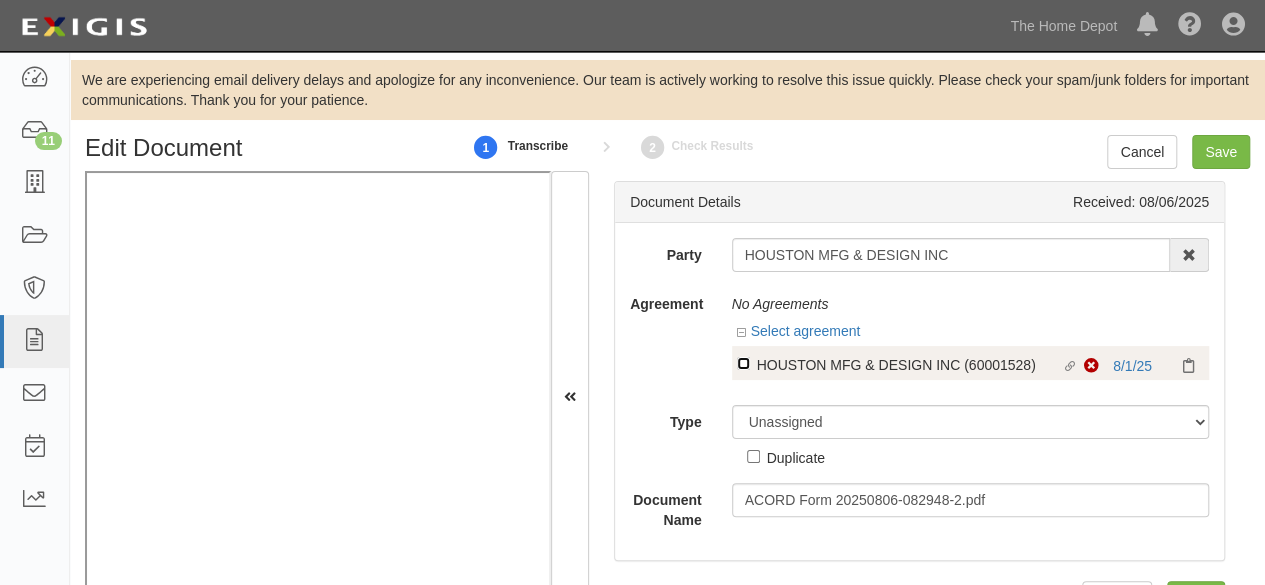 click on "Linked agreement
HOUSTON MFG & DESIGN INC (60001528)
Linked agreement" at bounding box center [743, 363] 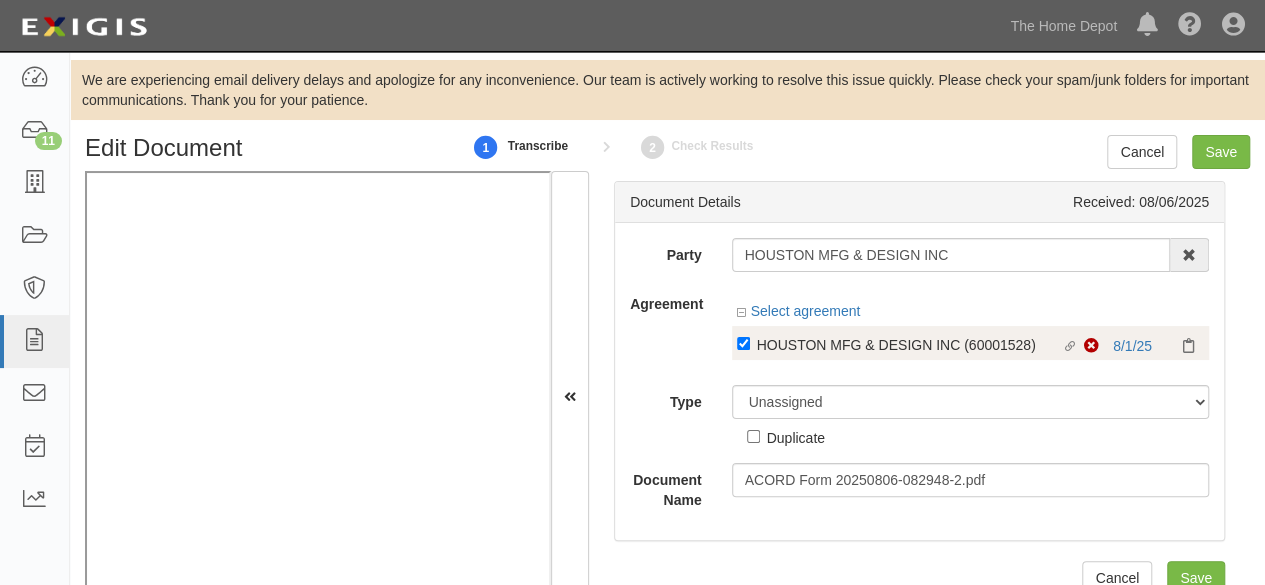 drag, startPoint x: 794, startPoint y: 409, endPoint x: 804, endPoint y: 371, distance: 39.293766 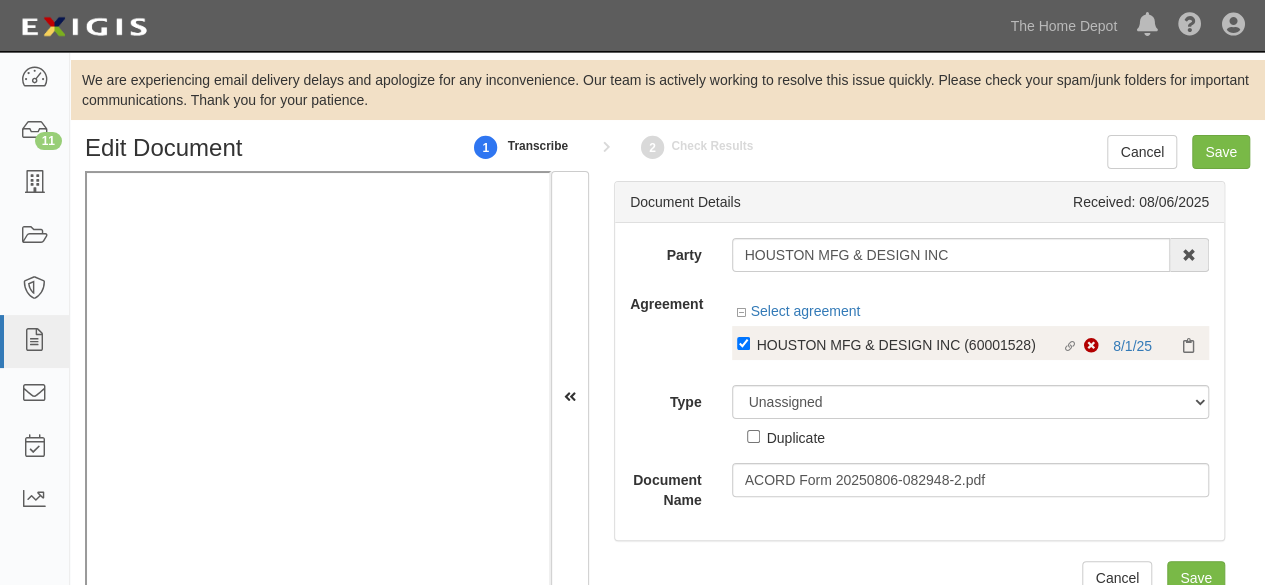 click on "Party
HOUSTON MFG & DESIGN INC HOUSTON MFG & DESIGN IN C
1000576868 Ontario Inc.
10 STRAWBERRY STREET
115282 CANADA LTEE
11947907 Canada Inc. (MOD LIGHTING)
1200144519218
1234BUY.COM INC
1291 FURNITURES INC
16 GAUGE SINKS
1729897 ONTARIO INC. O/A
1791 Outdoor Lifestyle Group LLC
1837, LLC.
1888 MILLS LLC
1896424 ONTARIO INC
1JAY CAPITAL INC
1PERFECTCHOICE INC
1ST CHOICE FERTILIZER, I
2033784 ONTARIO INC.
21 ROCKS CORPORATION DBA
2614072 ONTARIO INC. (O/
2964-3277 QUEBEC INC
2B Poultry, LLC
2FUNGUYS
34 DECOR LLC
360 ELECTRICAL LLC
3B INTERNATIONAL LLC
3B TECH, INC.
3DROSE LLC
3H TWINKLELEAF INC
3I PRODUCTS, INC.
3M
3M
3M COMPANY
3Wood Wholesale, LLC
4077814 DELAWARE INC" at bounding box center (919, 374) 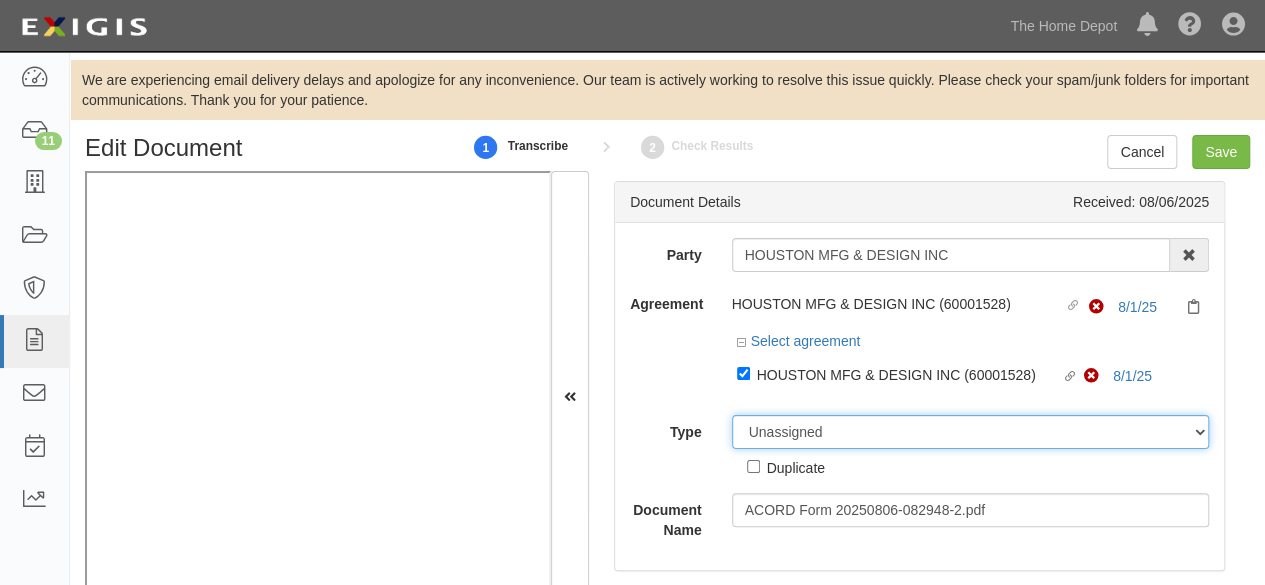 drag, startPoint x: 810, startPoint y: 431, endPoint x: 815, endPoint y: 416, distance: 15.811388 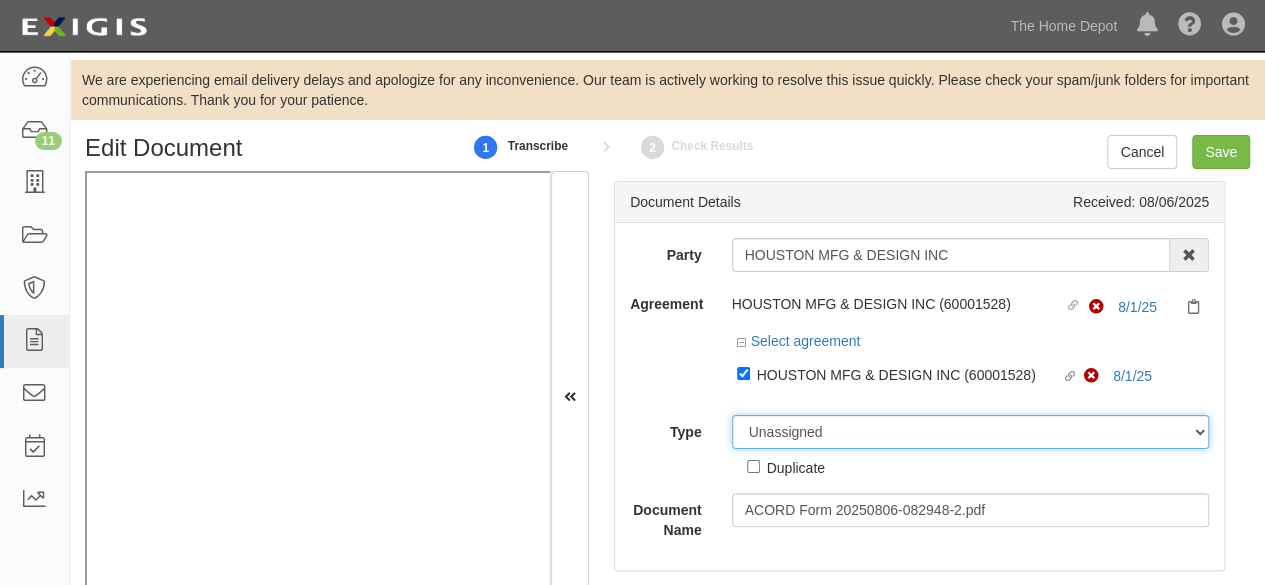 click on "Unassigned
Binder
Cancellation Notice
Certificate
Contract
Endorsement
Insurance Policy
Junk
Other Document
Policy Declarations
Reinstatement Notice
Requirements
Waiver Request" at bounding box center [971, 432] 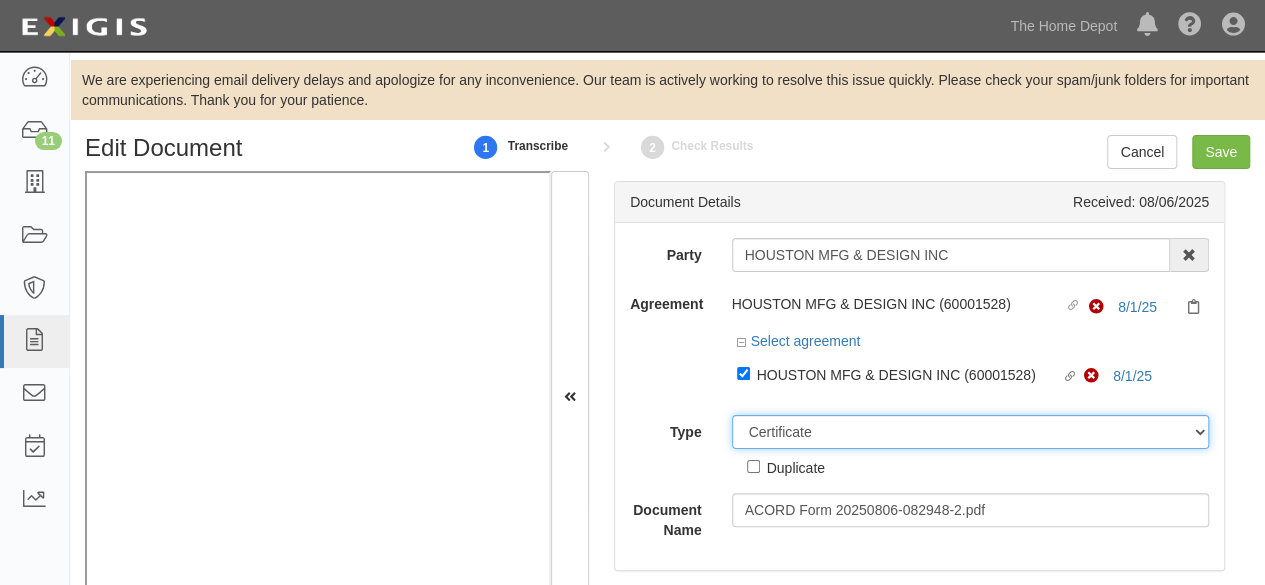 click on "Unassigned
Binder
Cancellation Notice
Certificate
Contract
Endorsement
Insurance Policy
Junk
Other Document
Policy Declarations
Reinstatement Notice
Requirements
Waiver Request" at bounding box center (971, 432) 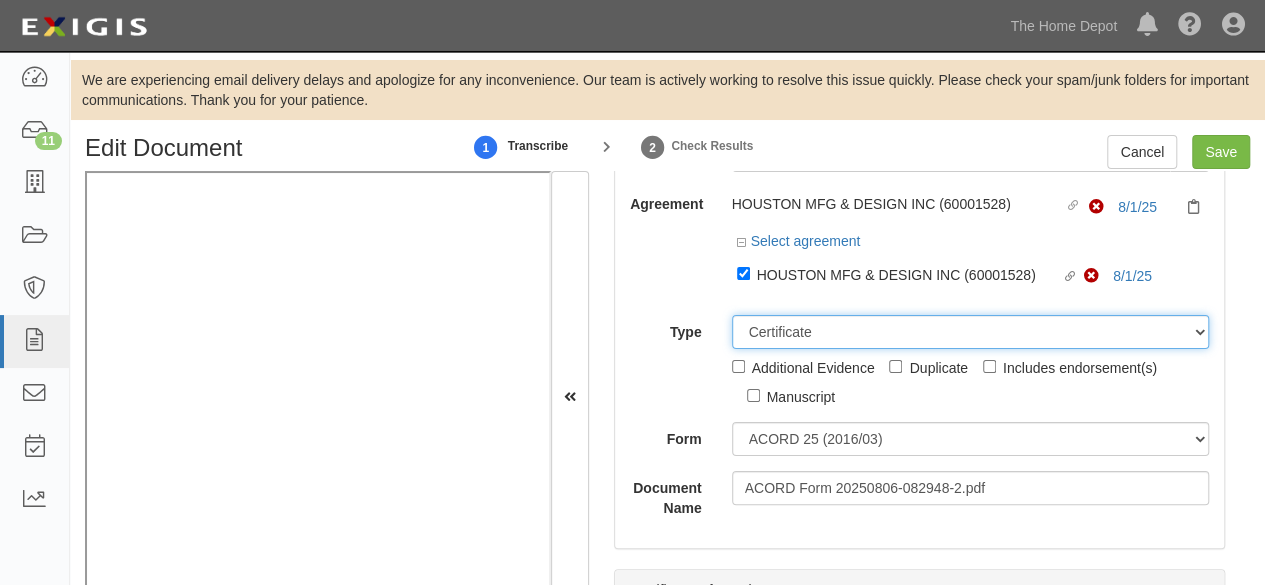 scroll, scrollTop: 200, scrollLeft: 0, axis: vertical 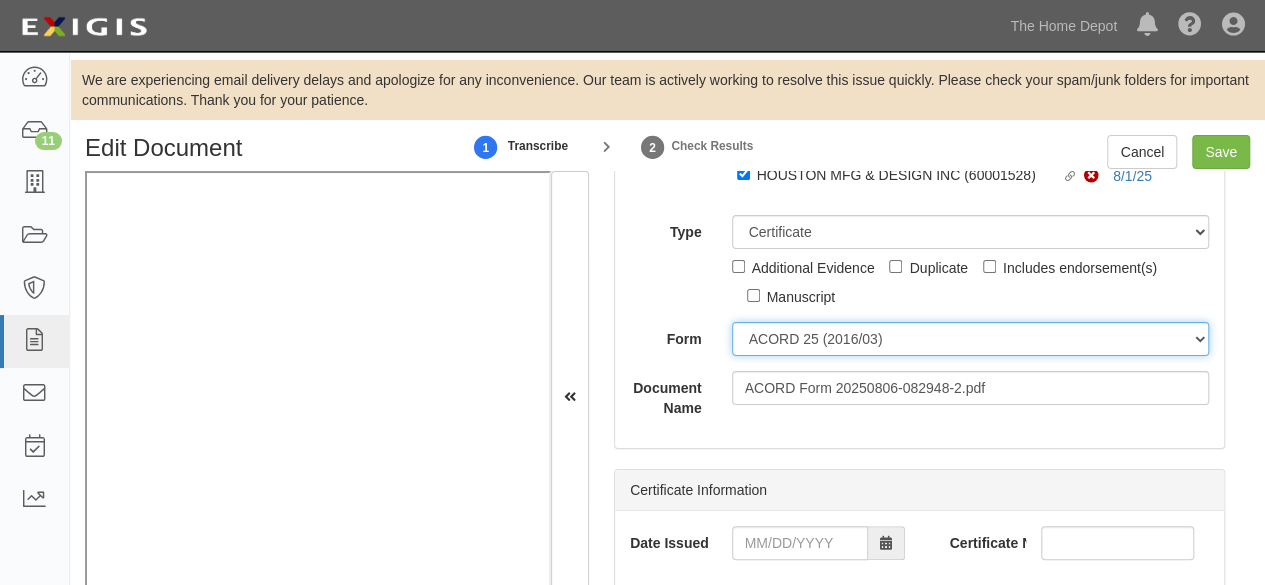 click on "ACORD 25 (2016/03)
ACORD 101
ACORD 855 NY (2014/05)
General" at bounding box center [971, 339] 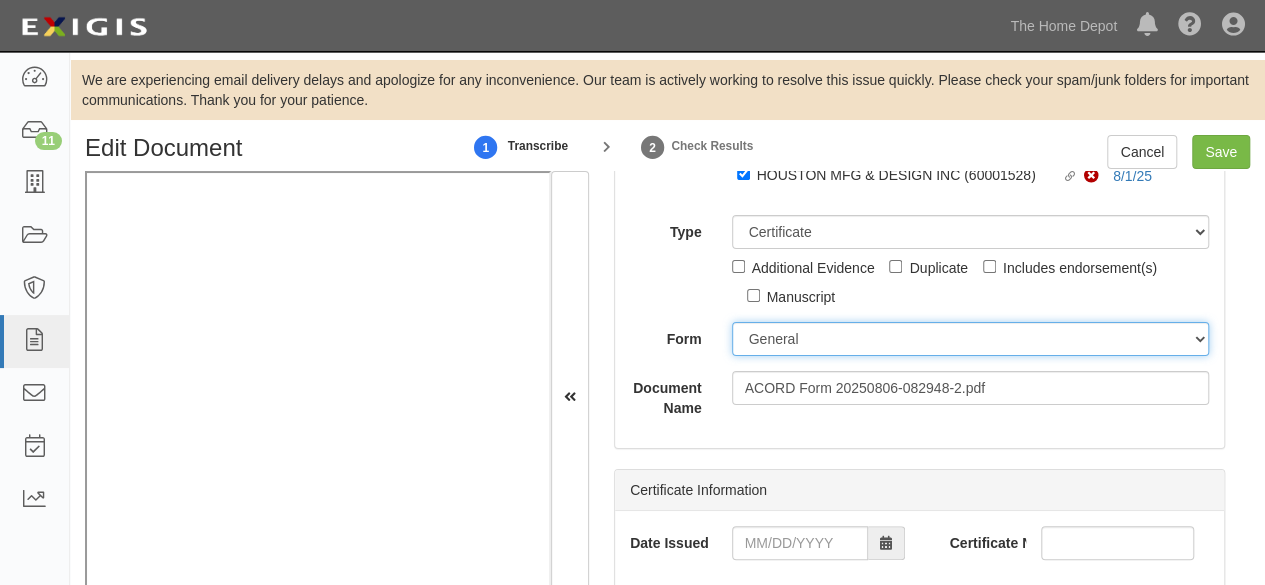 click on "ACORD 25 (2016/03)
ACORD 101
ACORD 855 NY (2014/05)
General" at bounding box center [971, 339] 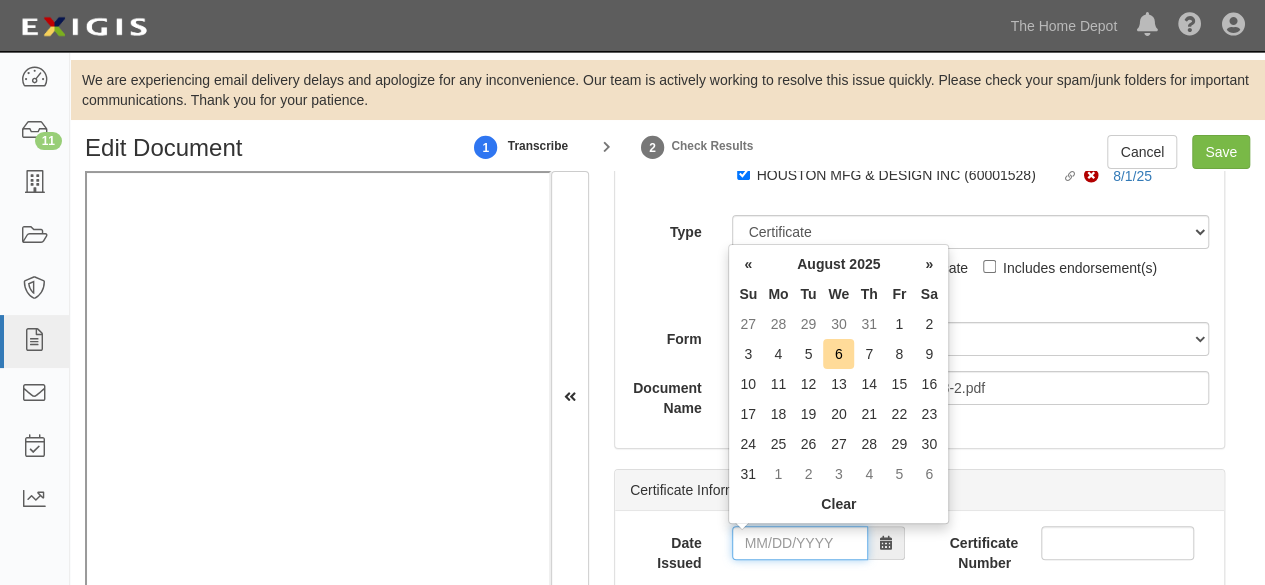 click on "Date Issued" at bounding box center (800, 543) 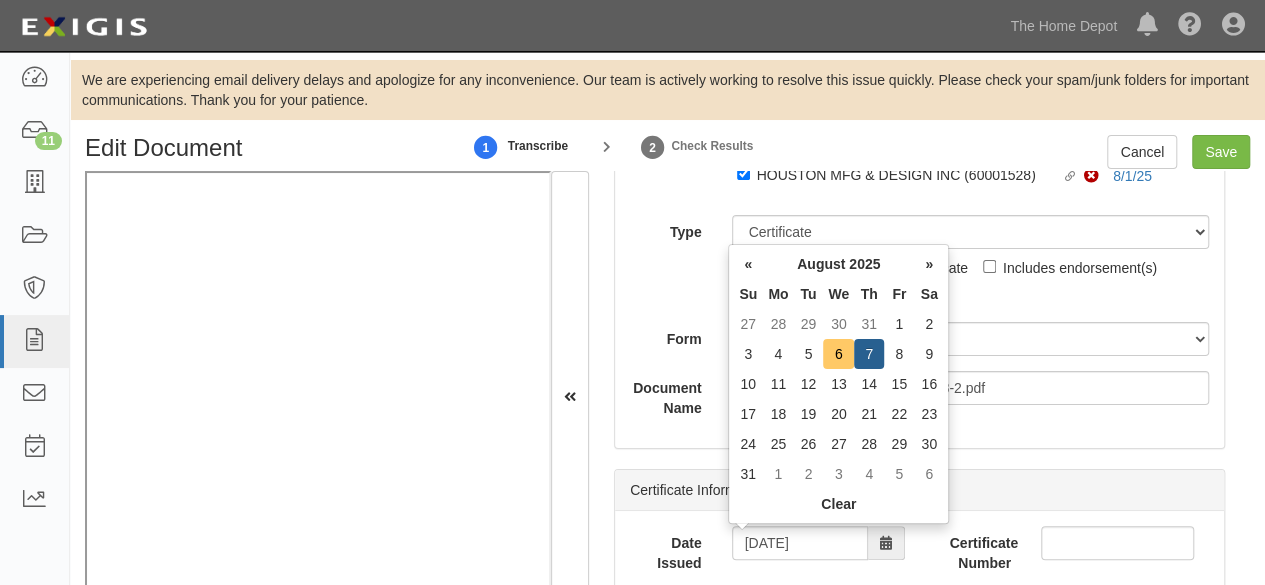 drag, startPoint x: 894, startPoint y: 521, endPoint x: 835, endPoint y: 351, distance: 179.94722 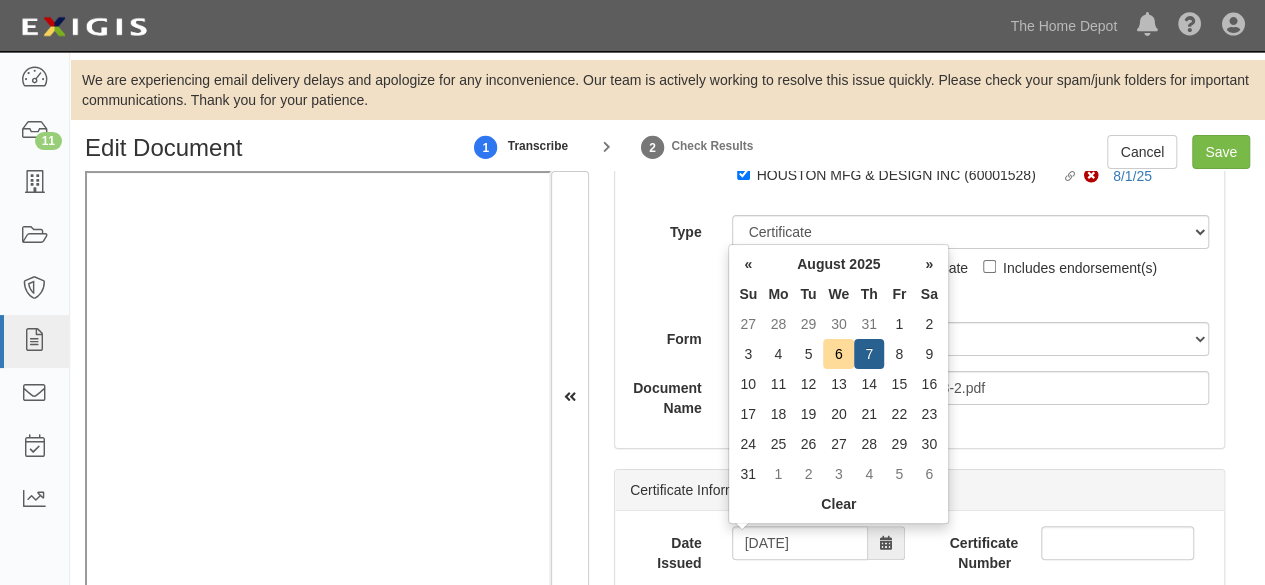 type on "08/06/2025" 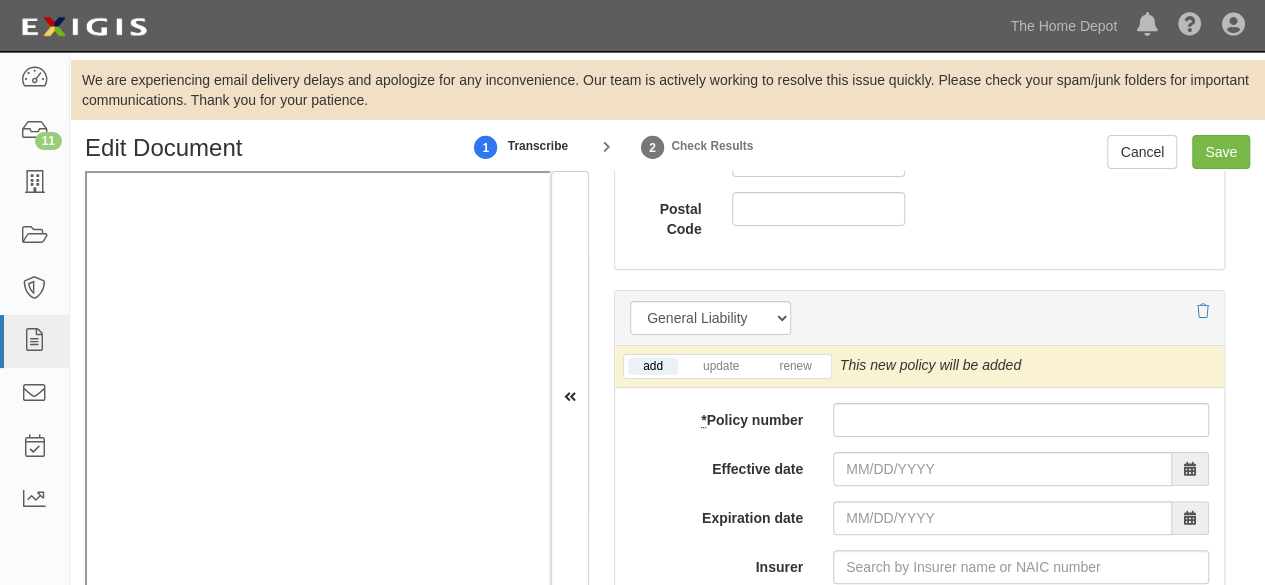 scroll, scrollTop: 1600, scrollLeft: 0, axis: vertical 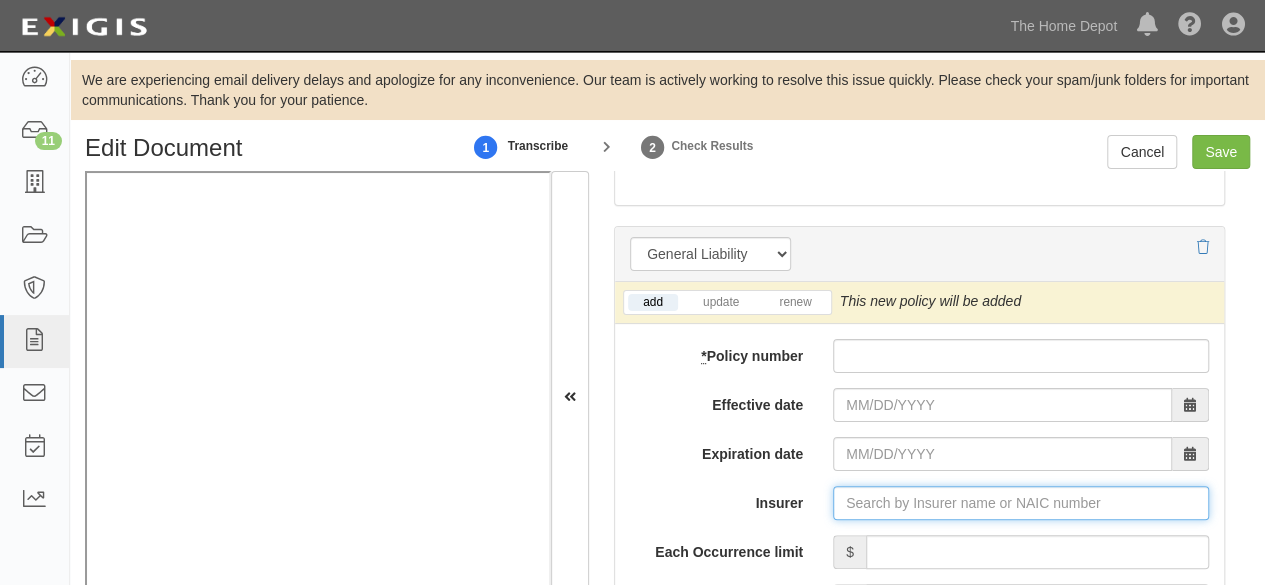 click on "Insurer" at bounding box center (1021, 503) 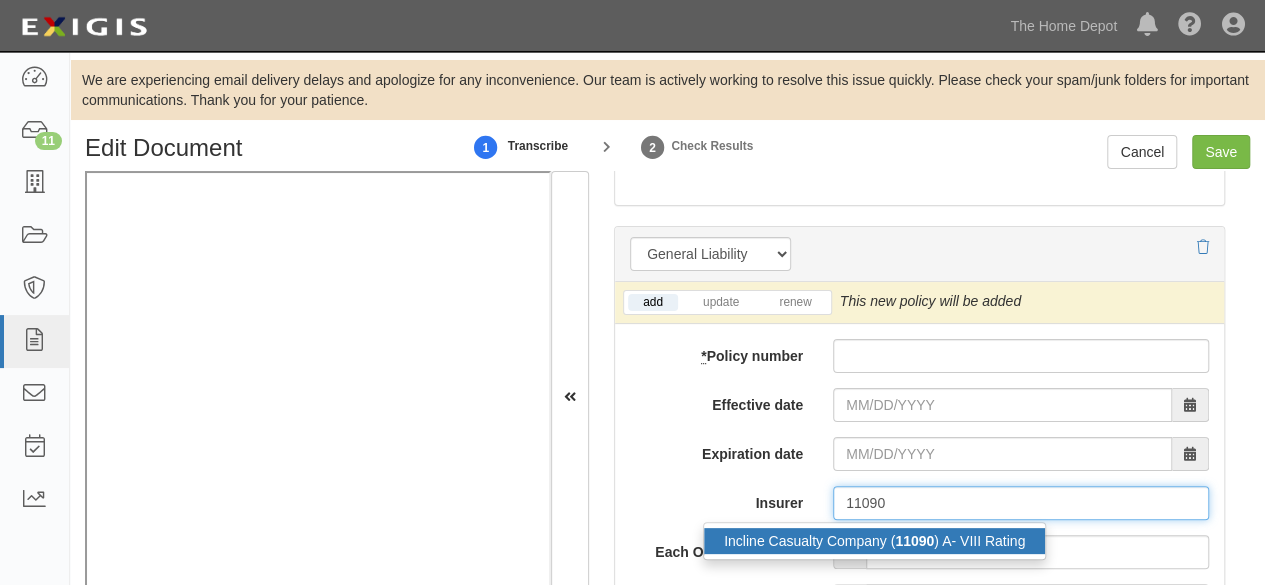 click on "Incline Casualty Company ( 11090 ) A- VIII Rating" at bounding box center [874, 541] 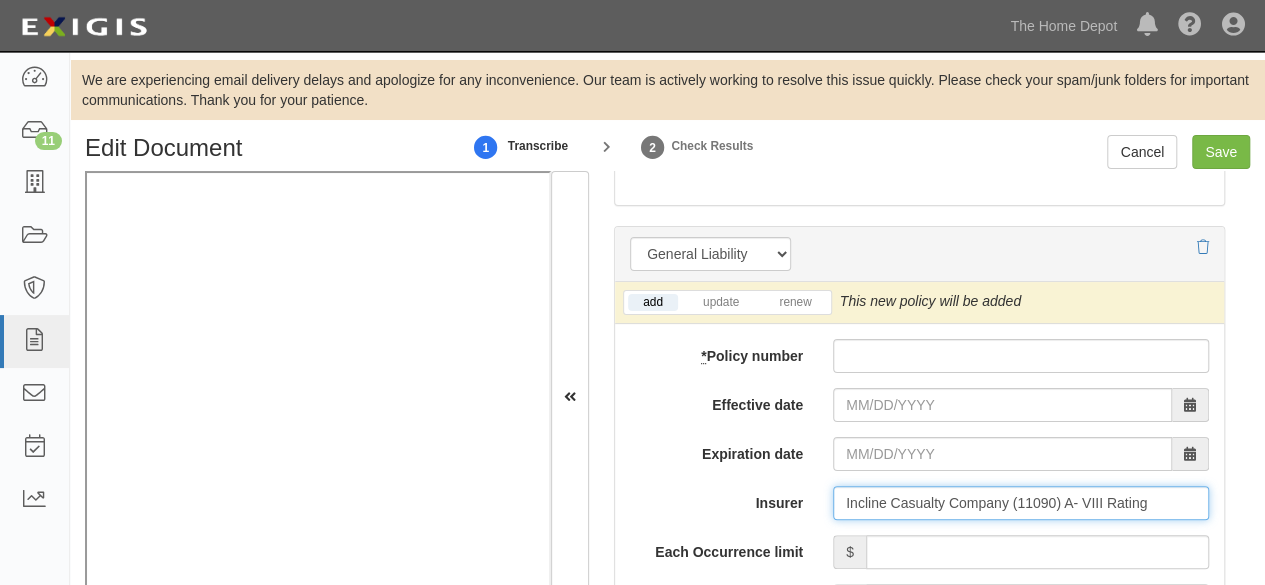 type on "Incline Casualty Company (11090) A- VIII Rating" 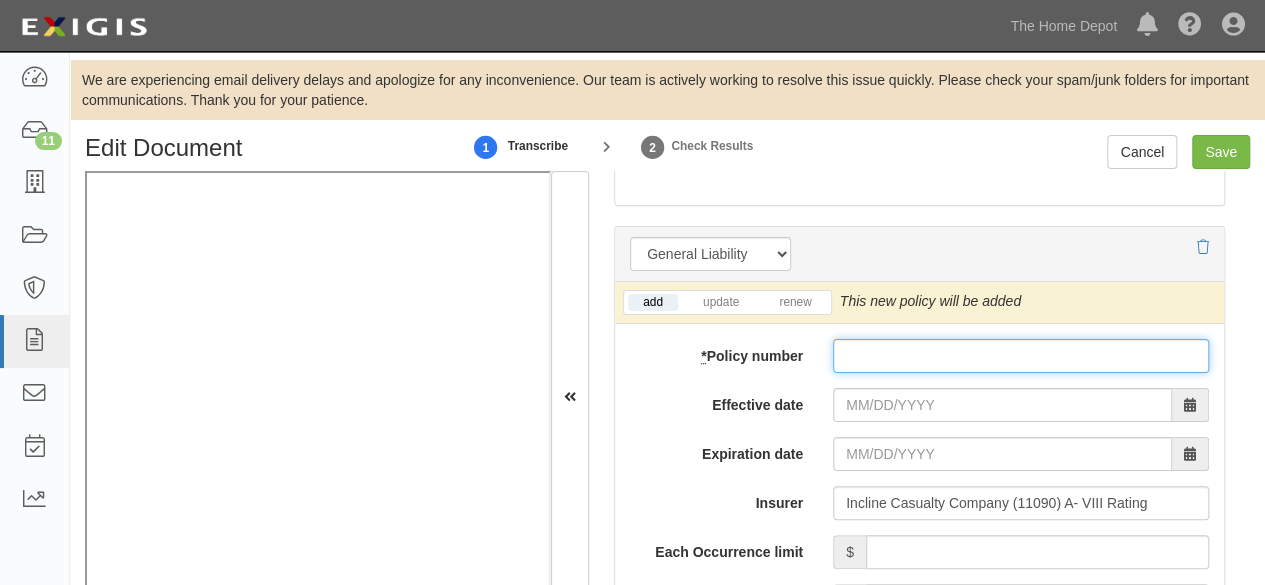 click on "*  Policy number" at bounding box center (1021, 356) 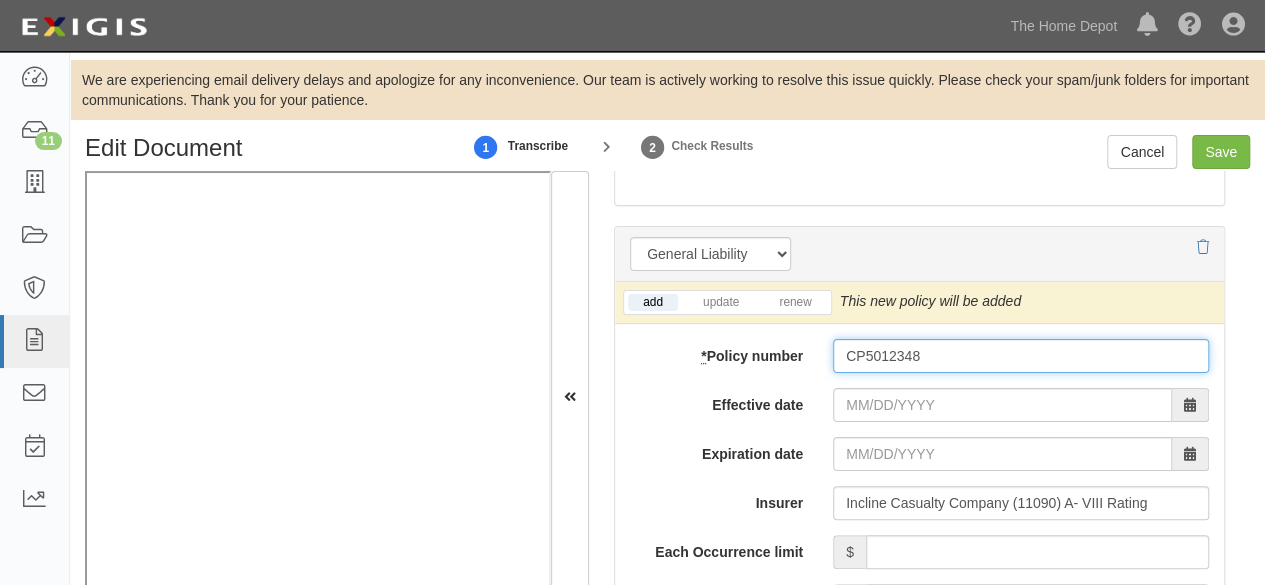 type on "CP5012348" 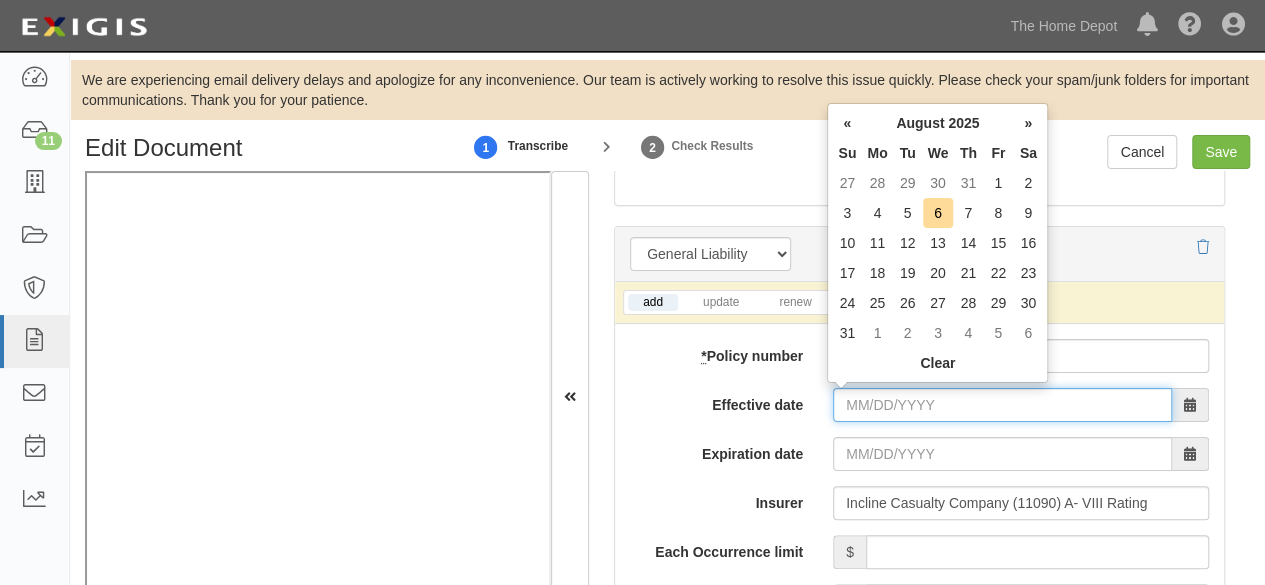click on "Effective date" at bounding box center (1002, 405) 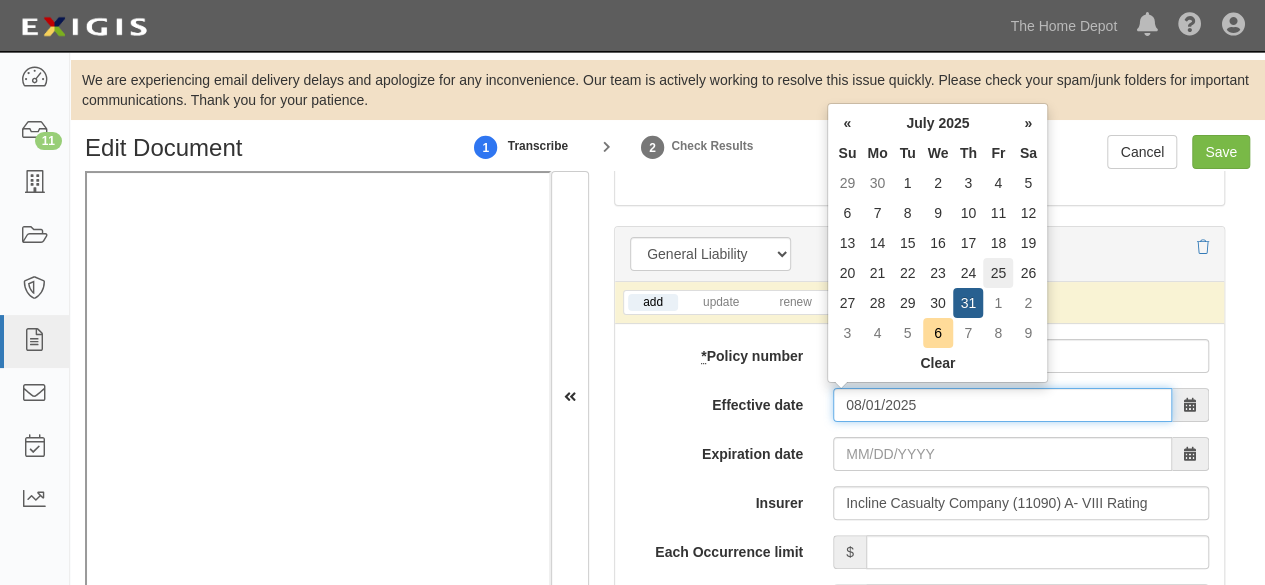 type on "08/01/2025" 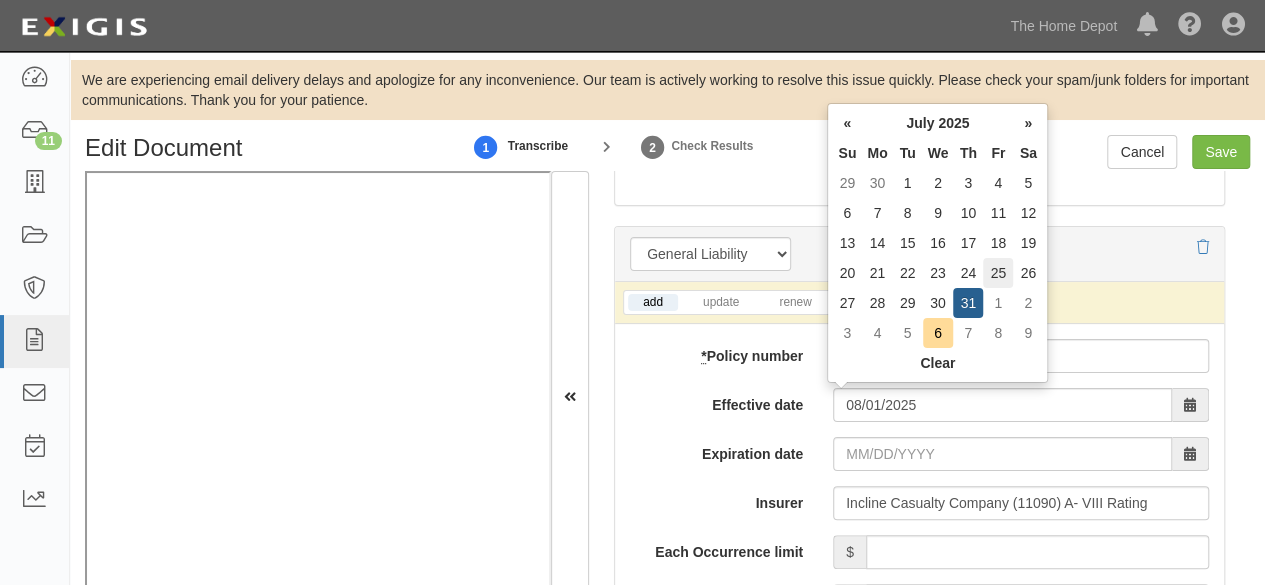 type on "08/01/2026" 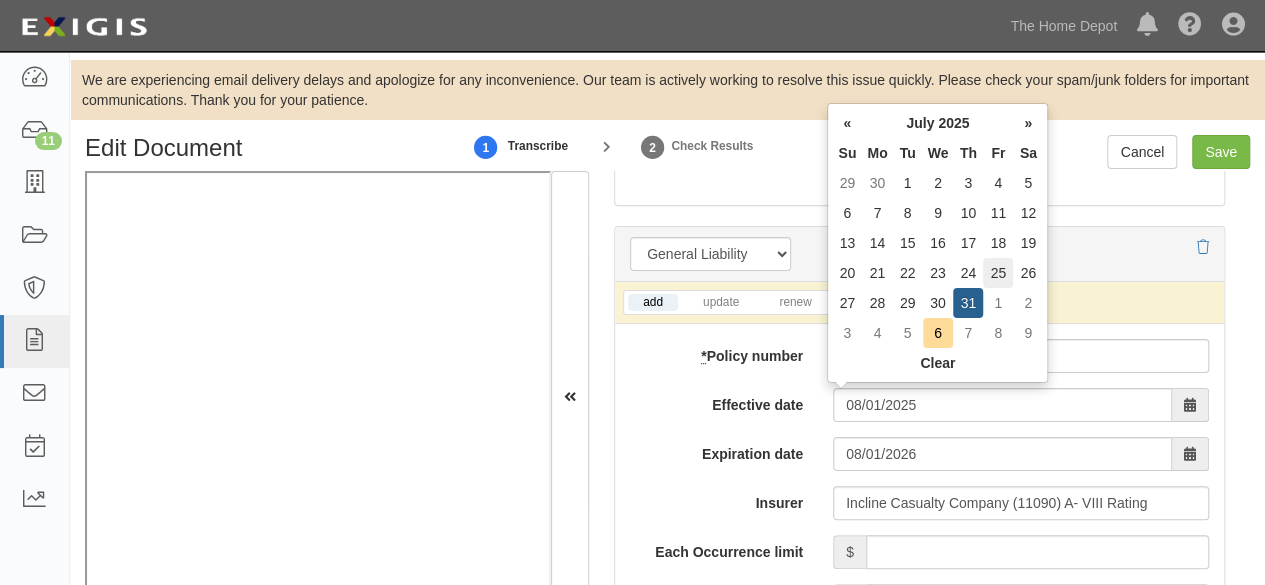 click on "25" at bounding box center [998, 273] 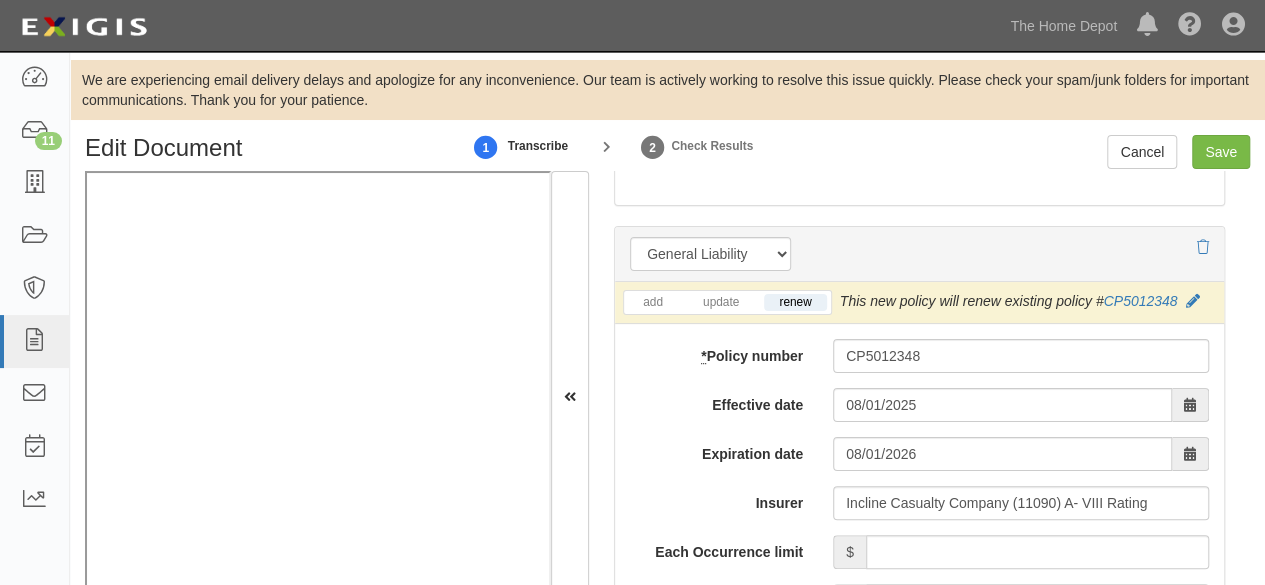 type on "07/25/2025" 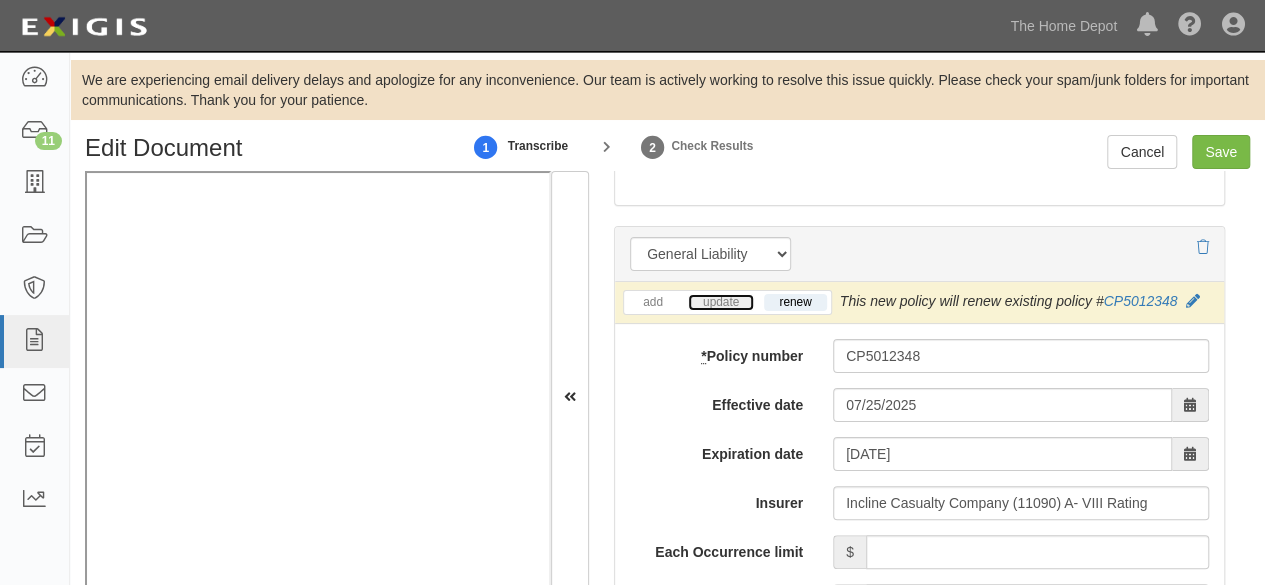click on "update" at bounding box center (721, 302) 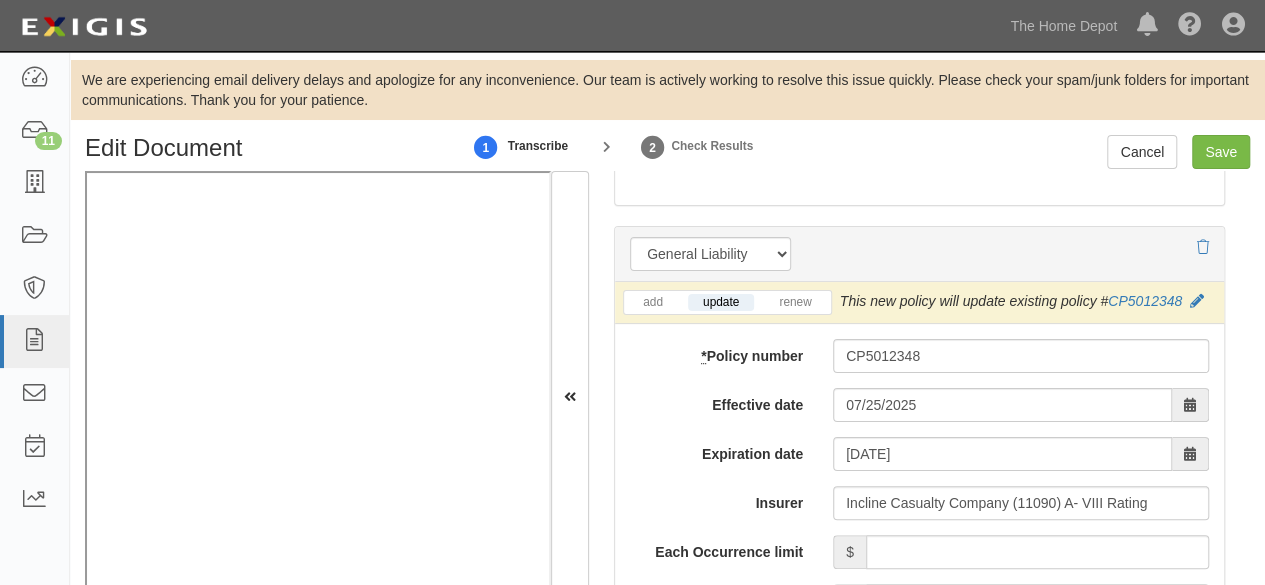 drag, startPoint x: 1196, startPoint y: 299, endPoint x: 1092, endPoint y: 319, distance: 105.90562 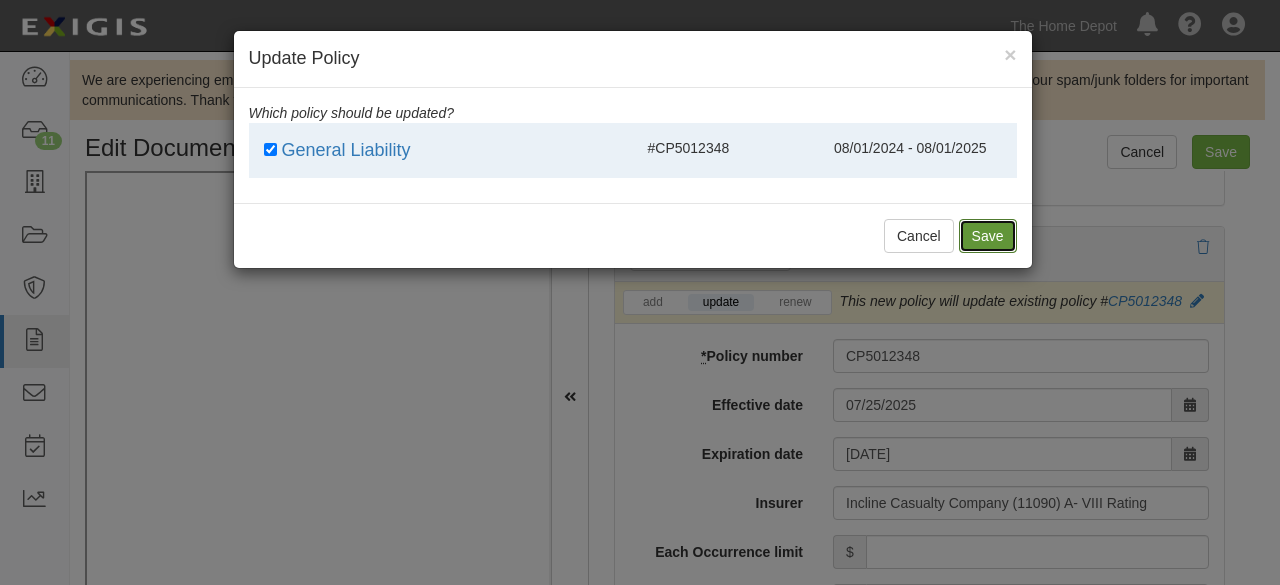 click on "Save" at bounding box center [988, 236] 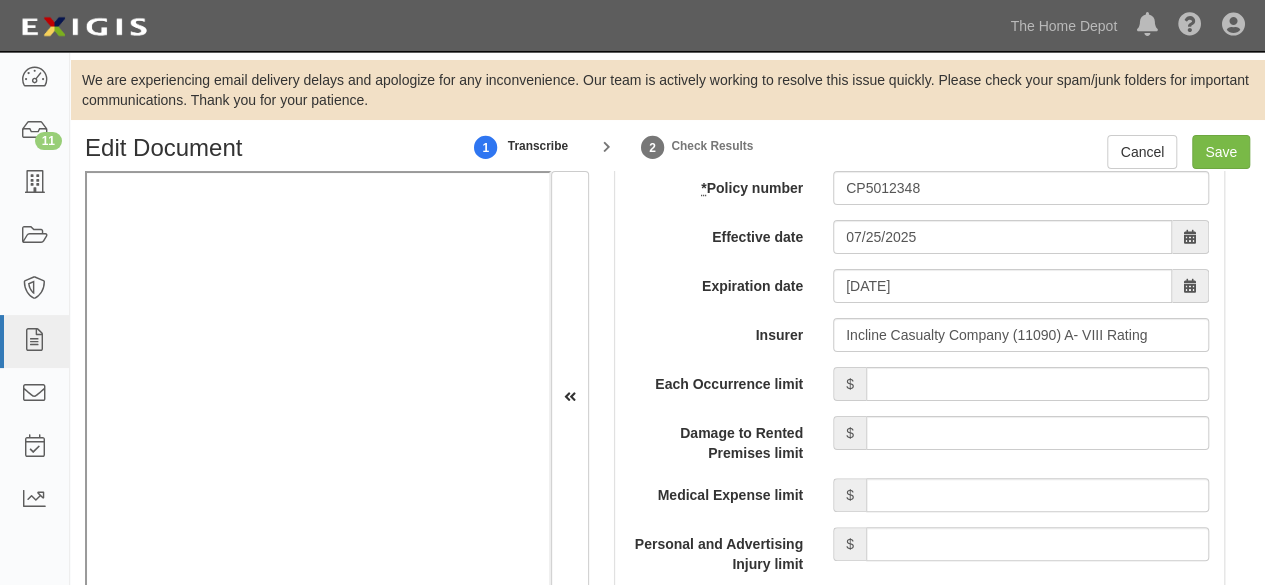scroll, scrollTop: 1800, scrollLeft: 0, axis: vertical 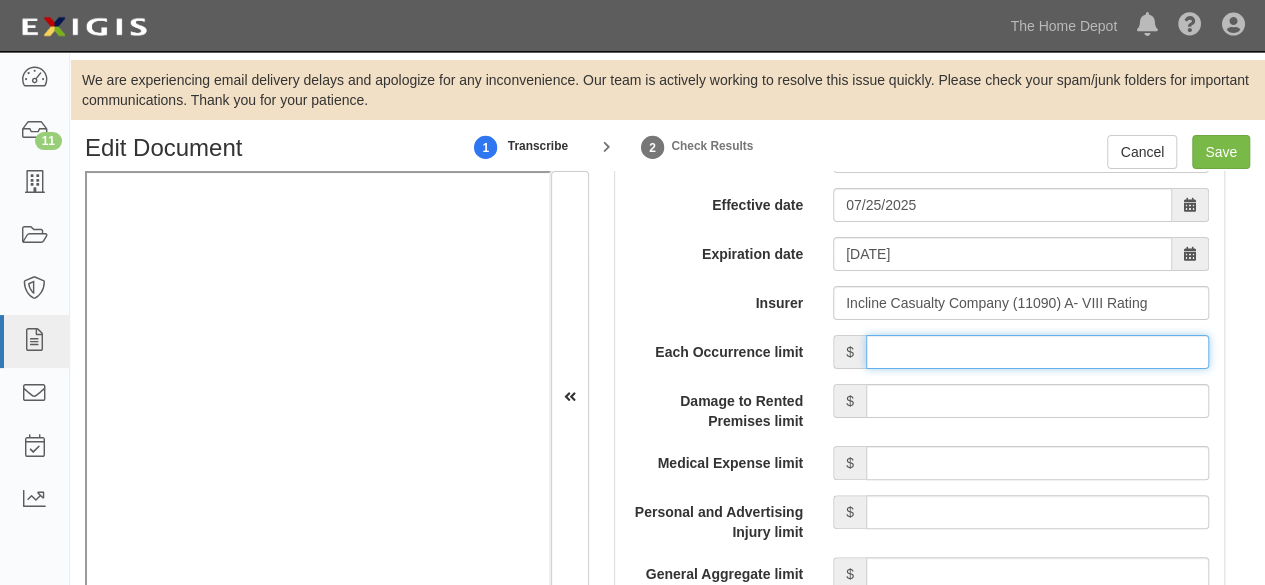 click on "Each Occurrence limit" at bounding box center (1037, 352) 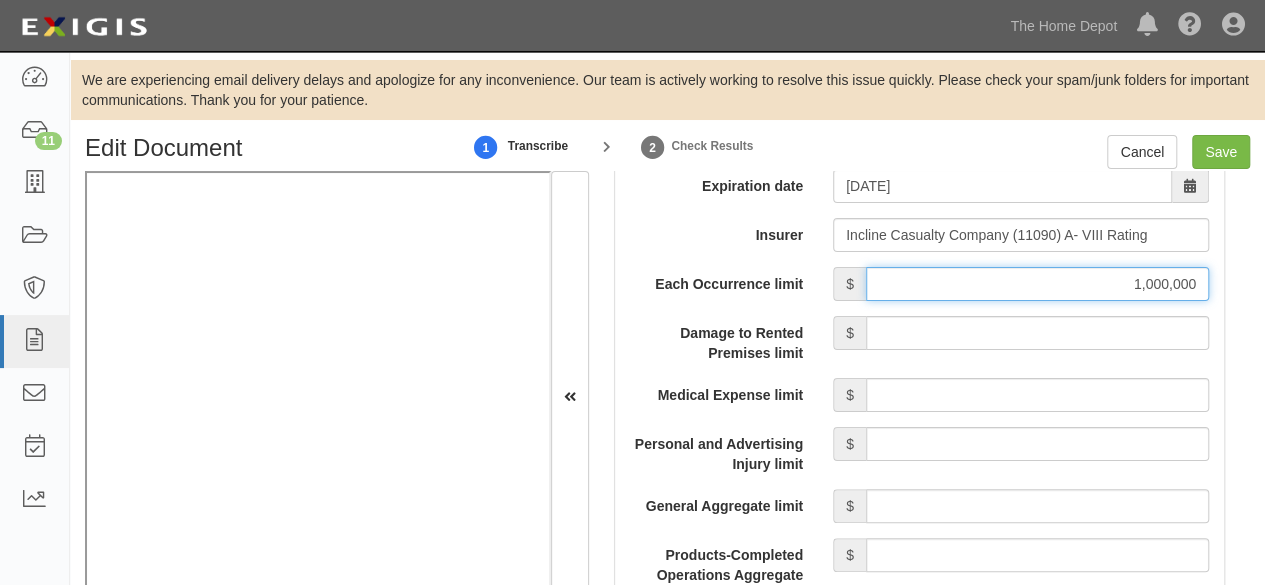 scroll, scrollTop: 1900, scrollLeft: 0, axis: vertical 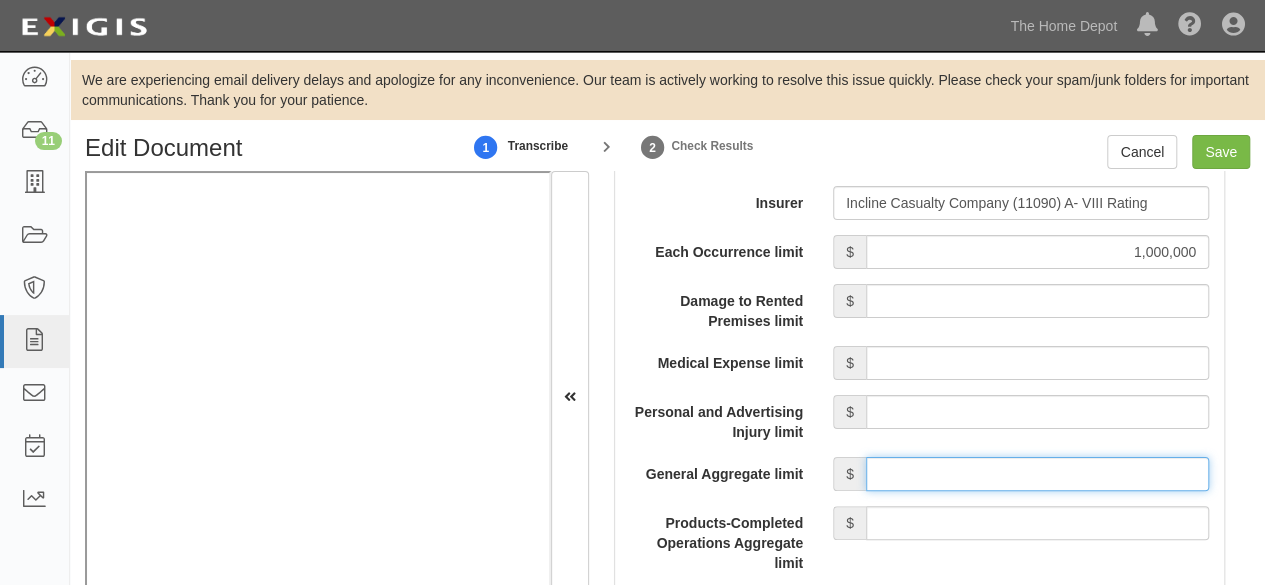 drag, startPoint x: 975, startPoint y: 466, endPoint x: 974, endPoint y: 453, distance: 13.038404 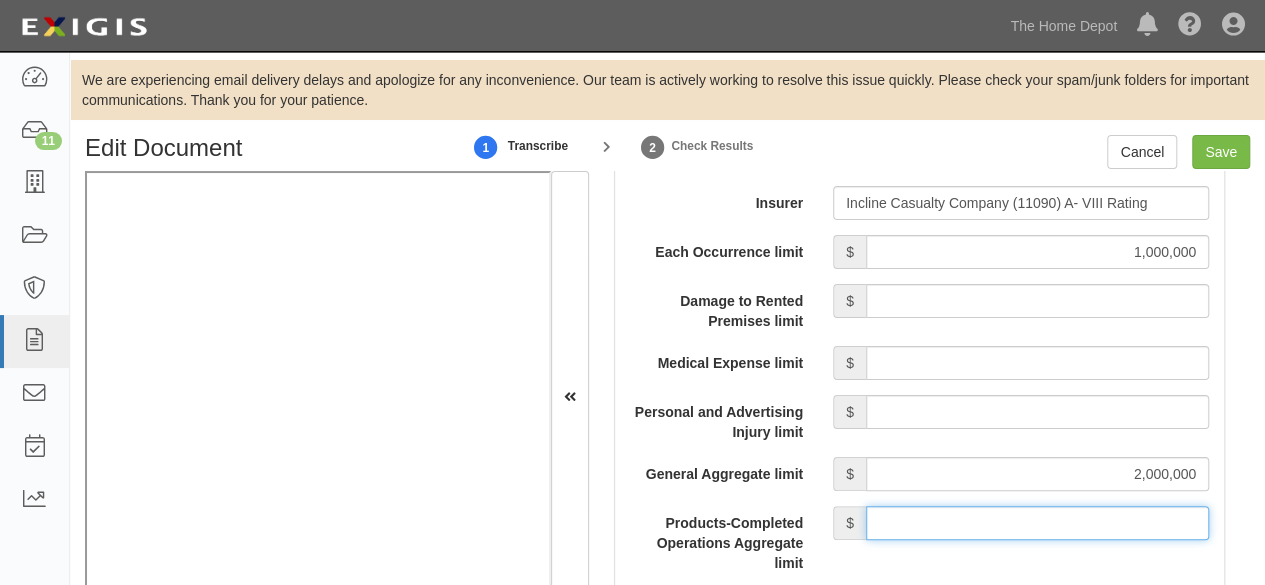 drag, startPoint x: 994, startPoint y: 511, endPoint x: 993, endPoint y: 501, distance: 10.049875 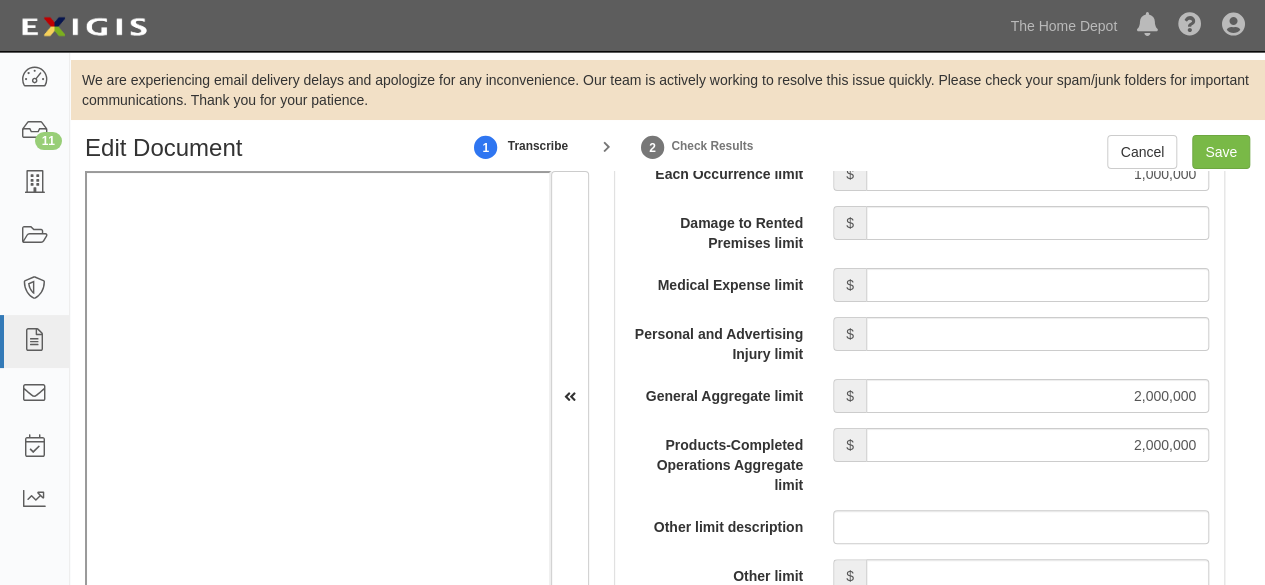 scroll, scrollTop: 2200, scrollLeft: 0, axis: vertical 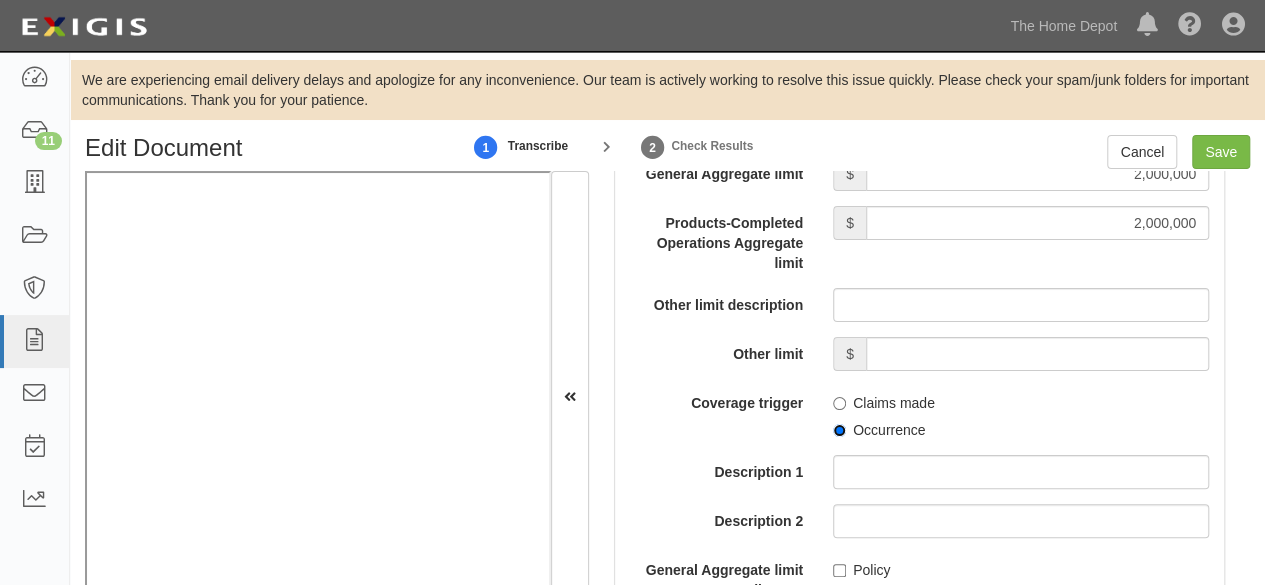 click on "Occurrence" at bounding box center [839, 430] 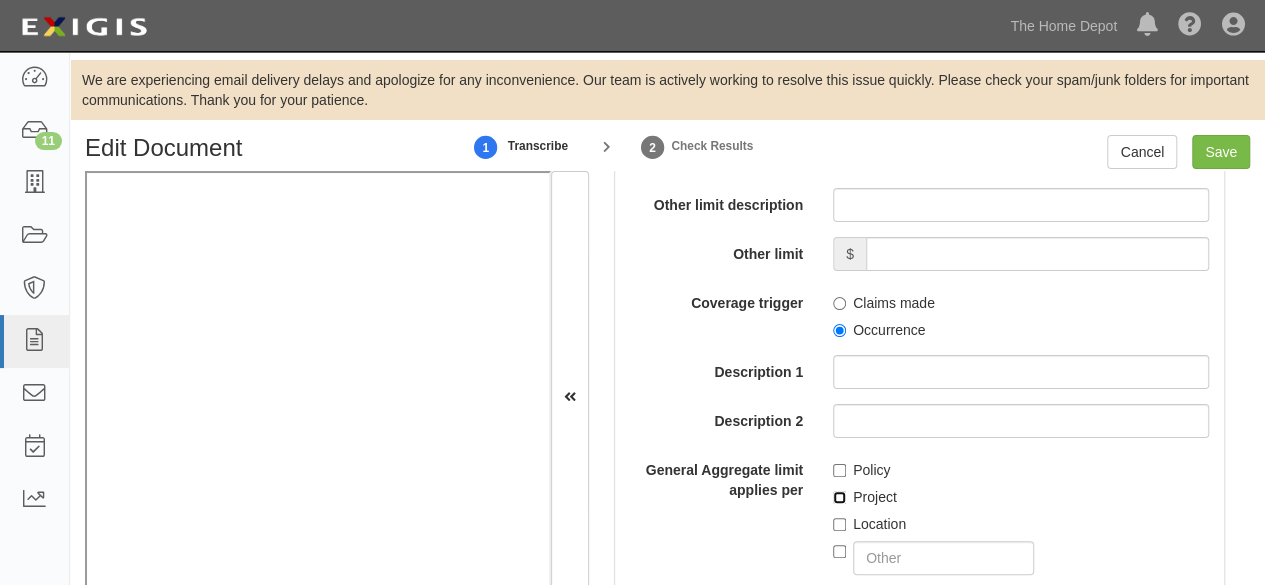 click on "Project" at bounding box center [839, 497] 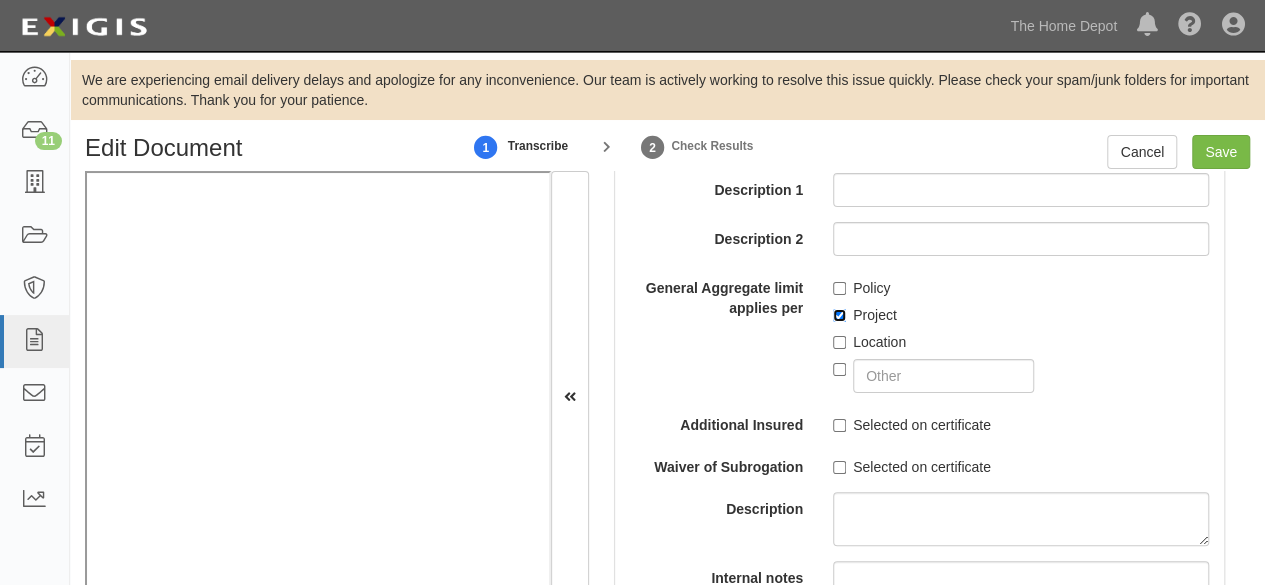 scroll, scrollTop: 2500, scrollLeft: 0, axis: vertical 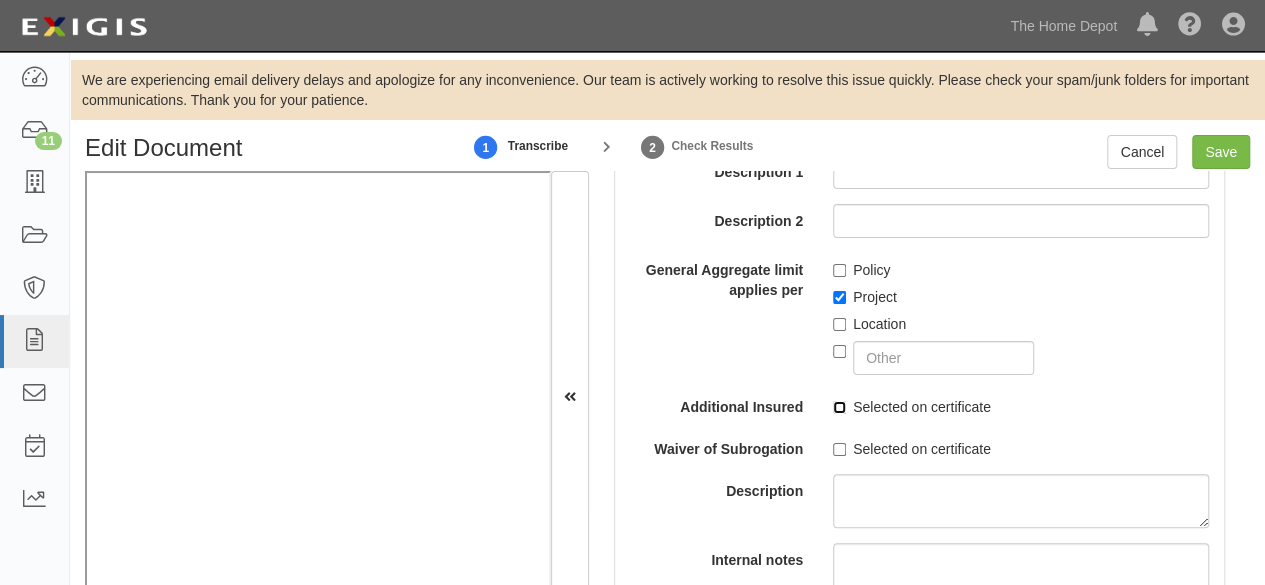 click on "Selected on certificate" at bounding box center (839, 407) 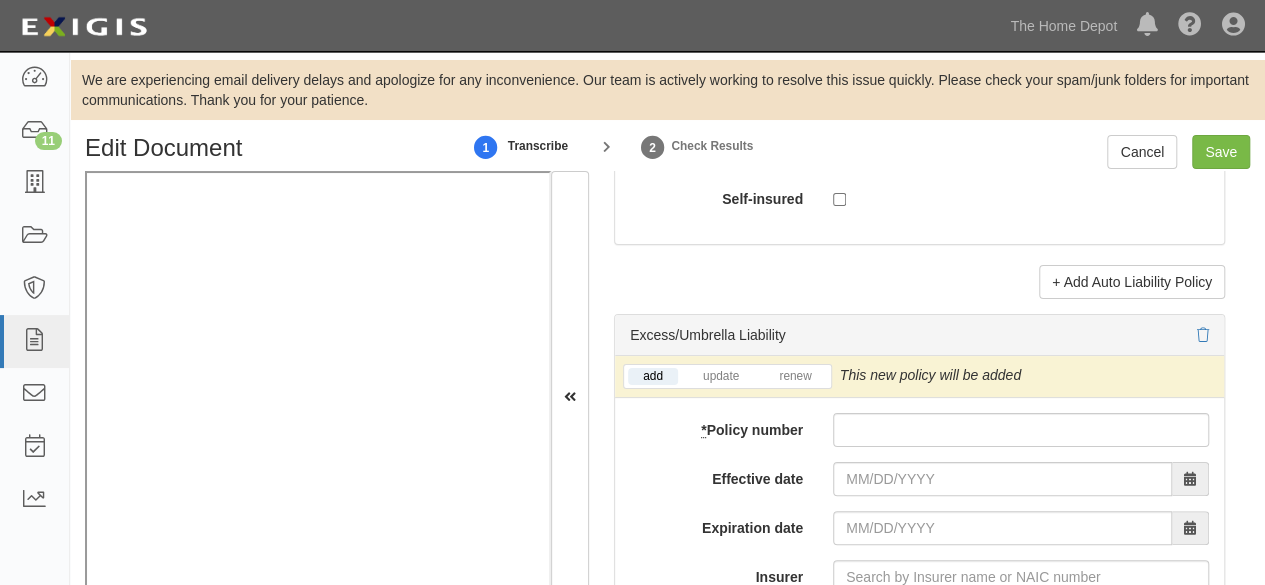 scroll, scrollTop: 4400, scrollLeft: 0, axis: vertical 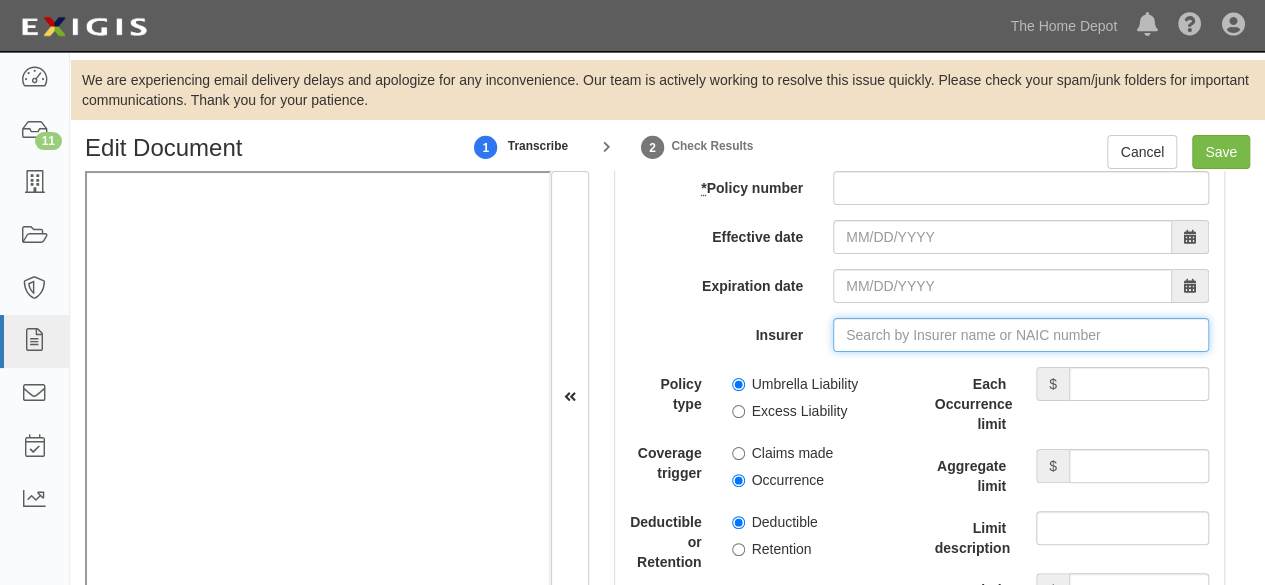 click on "Insurer" at bounding box center [1021, 335] 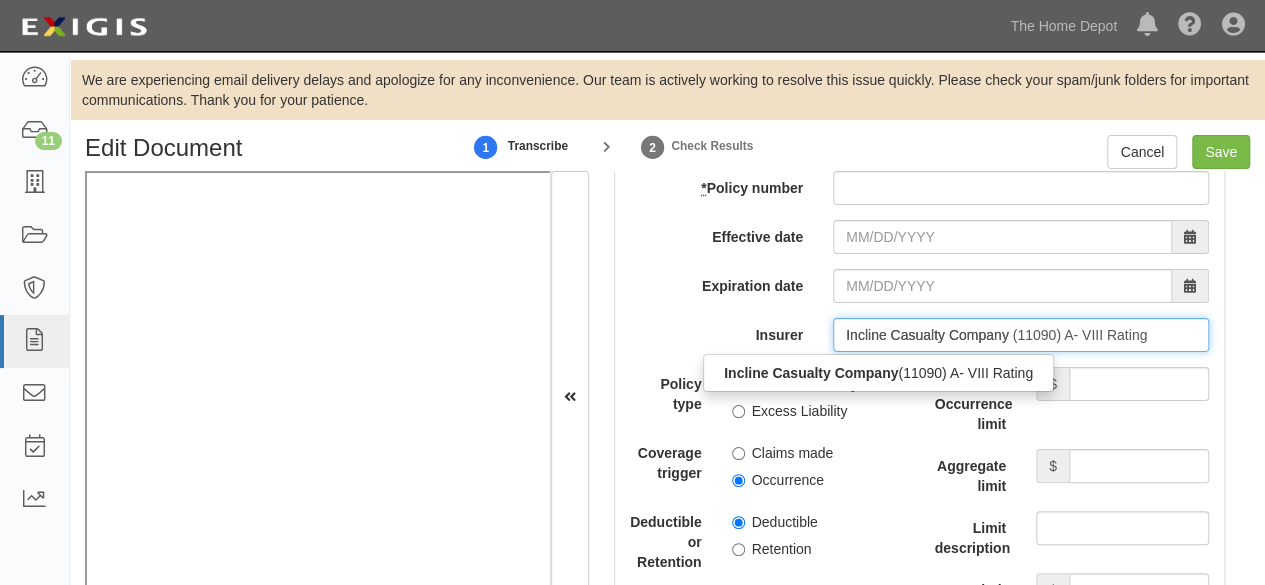 click on "Incline Casualty Company" 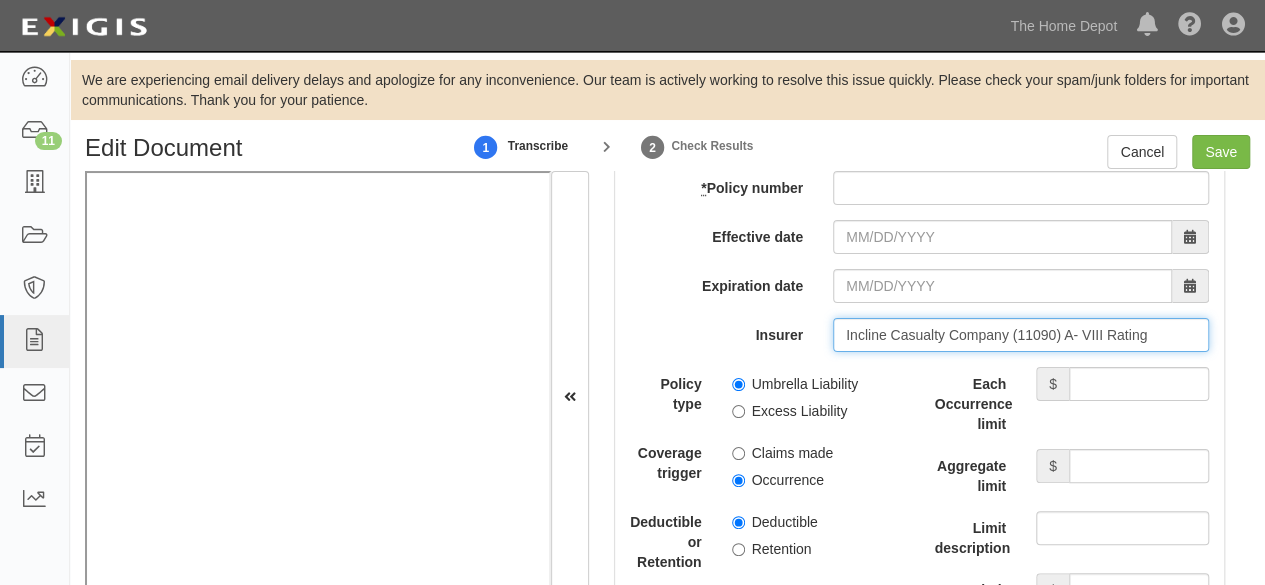 type on "Incline Casualty Company (11090) A- VIII Rating" 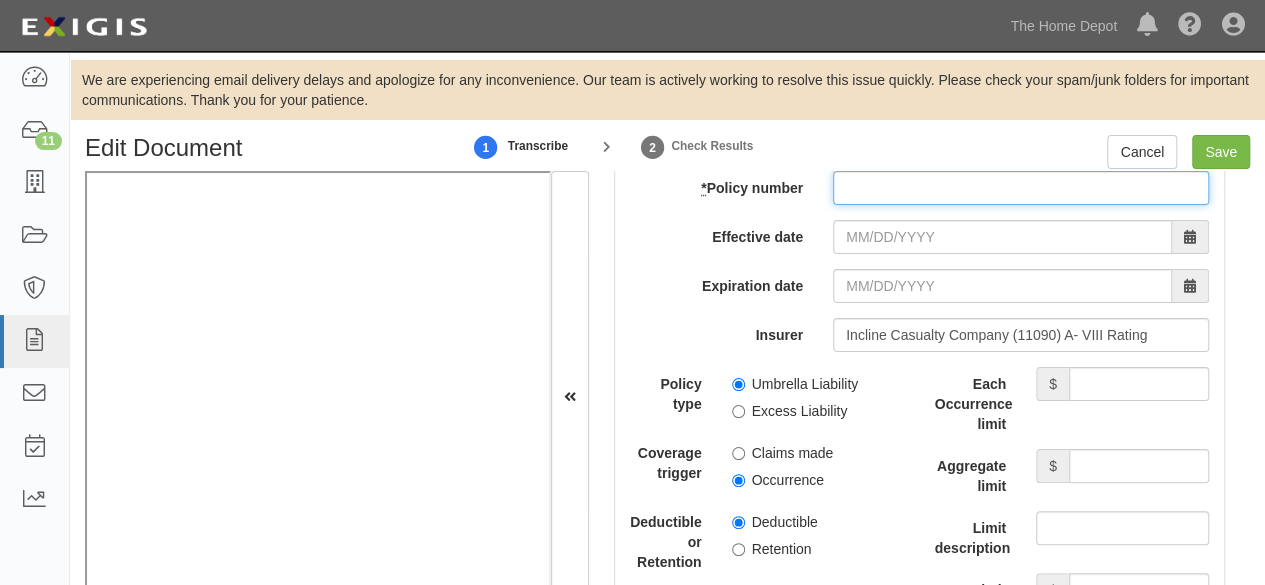 click on "*  Policy number" at bounding box center [1021, 188] 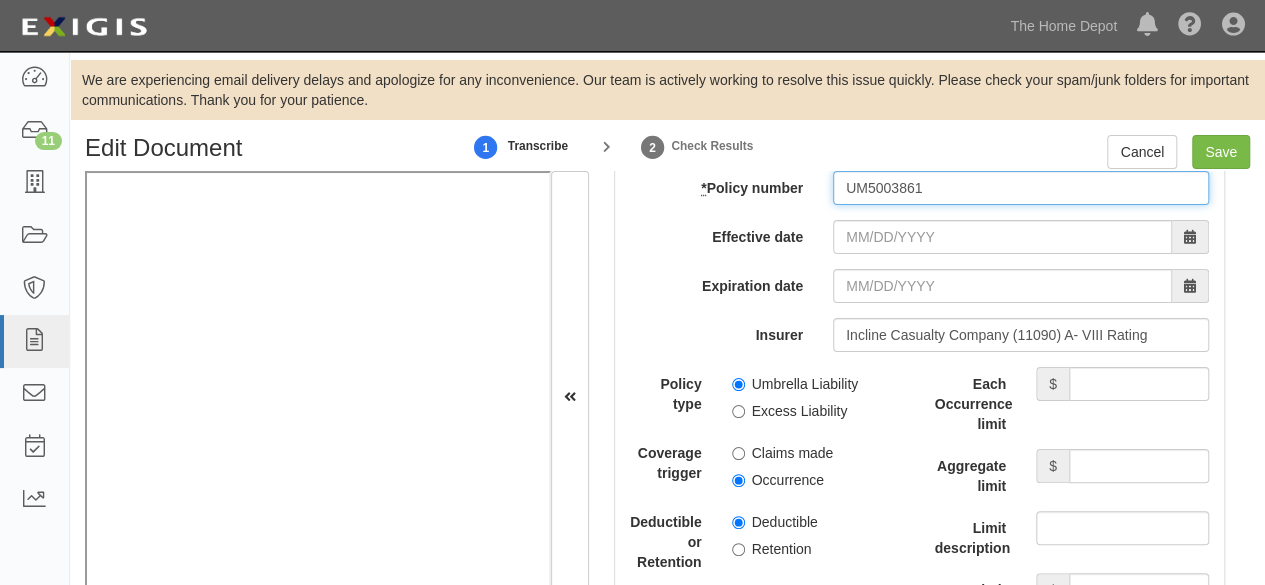 type on "UM5003861" 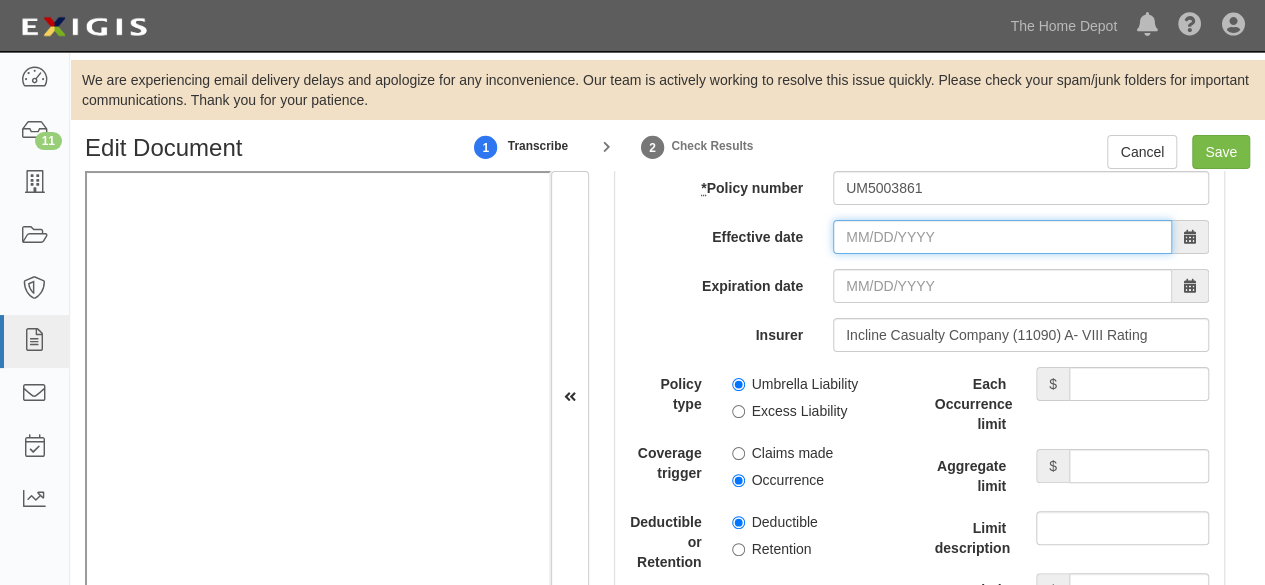 click on "Effective date" at bounding box center (1002, 237) 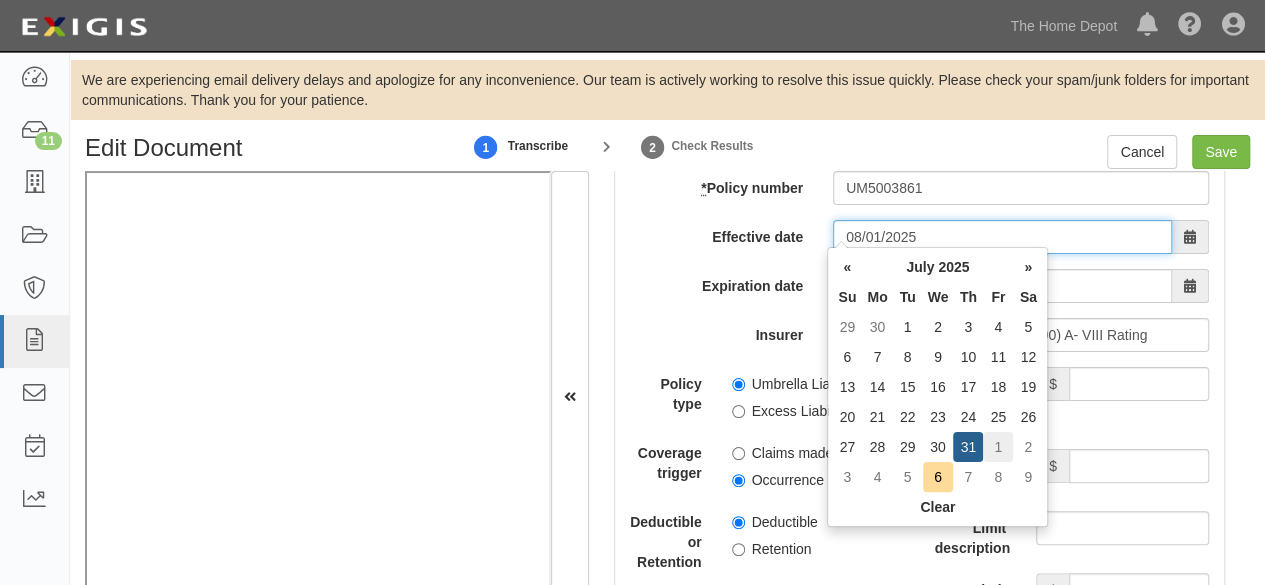 type on "08/01/2025" 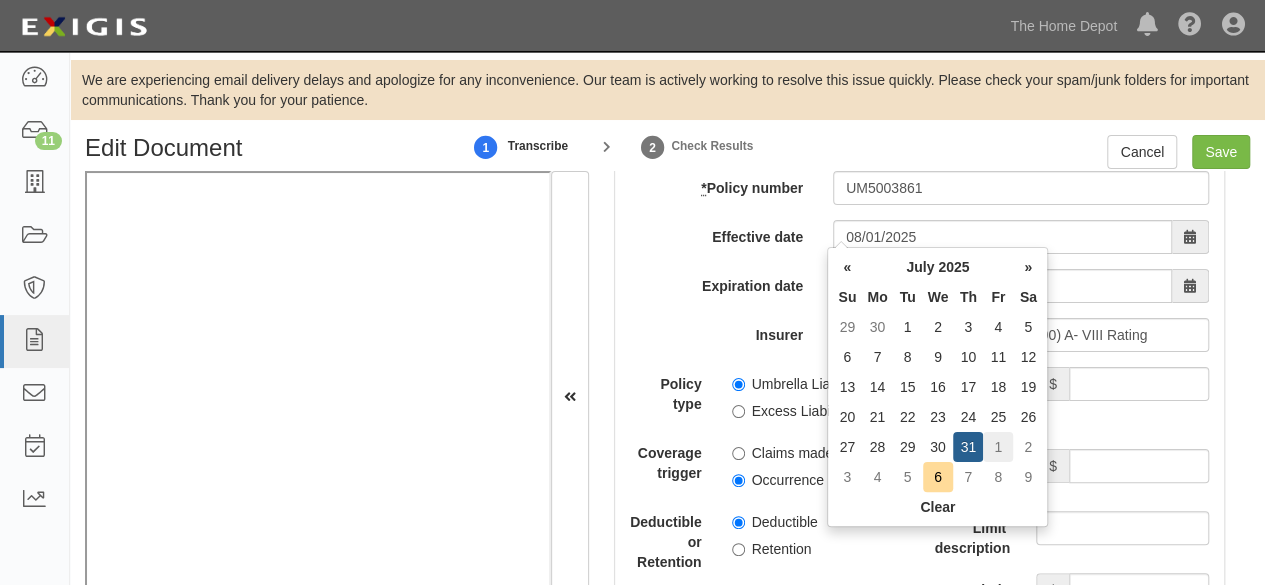 type on "08/01/2026" 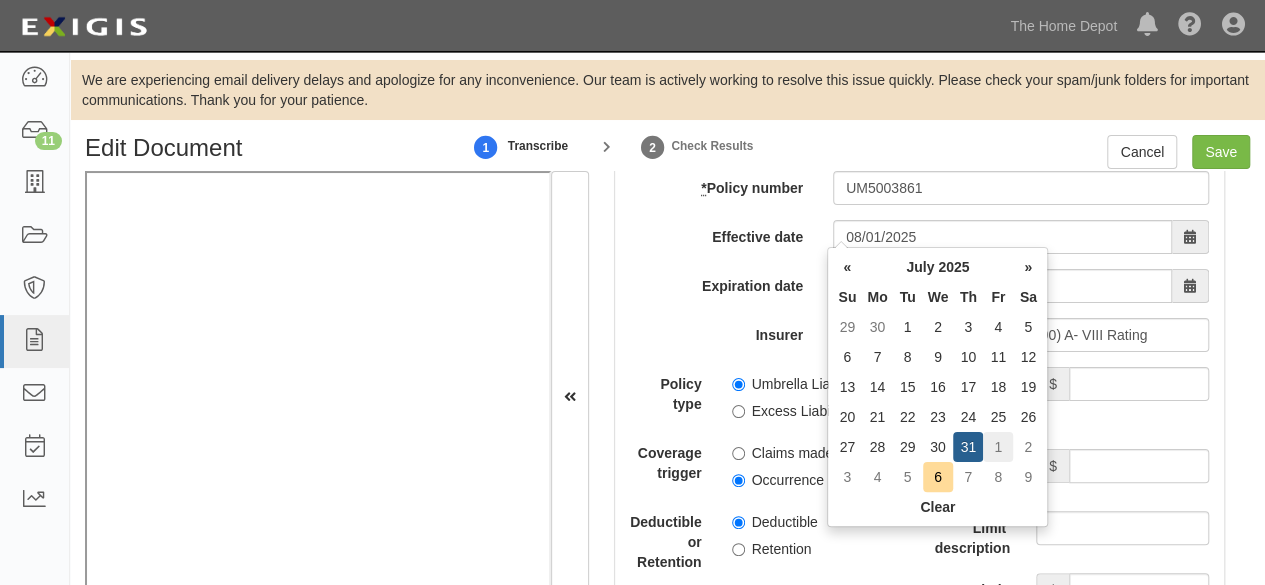 click on "1" at bounding box center [998, 447] 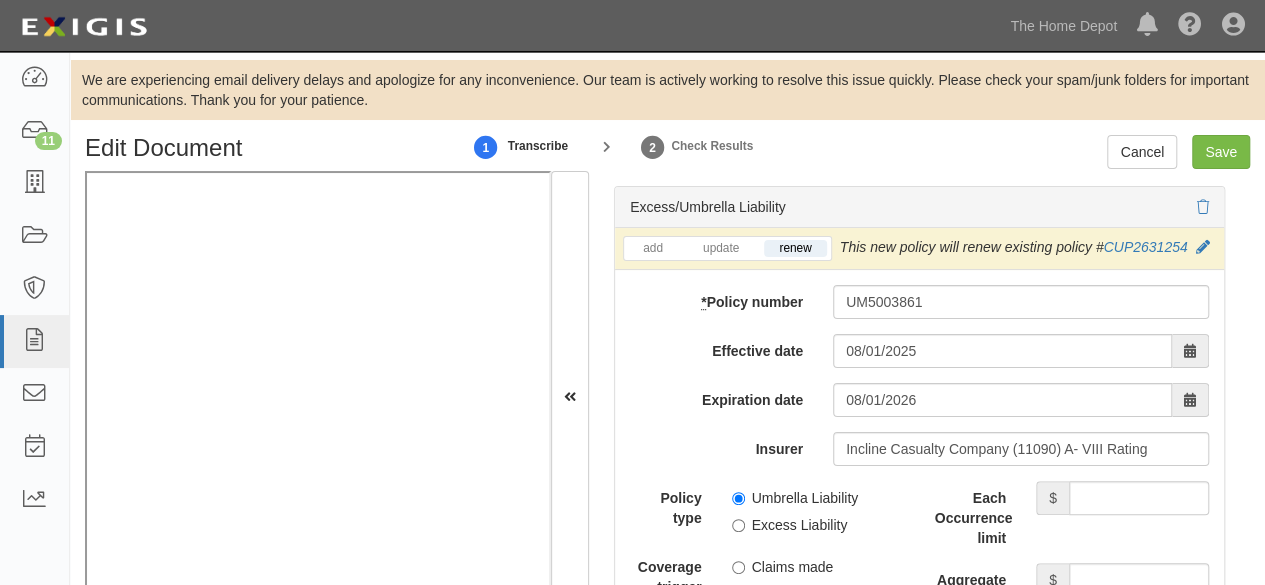scroll, scrollTop: 4200, scrollLeft: 0, axis: vertical 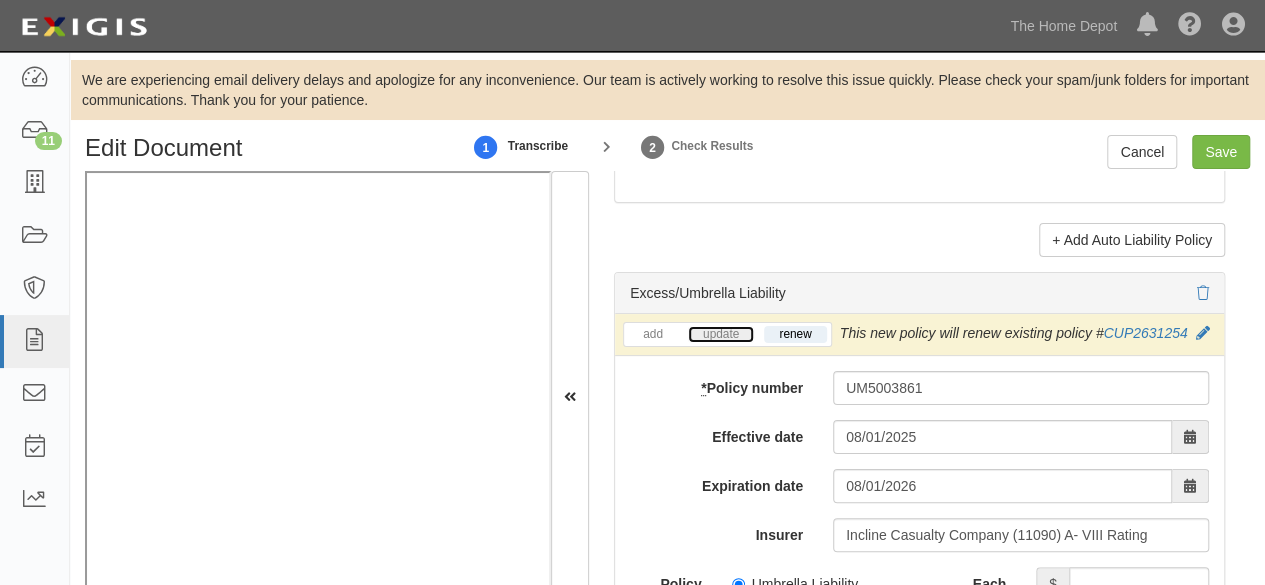 drag, startPoint x: 710, startPoint y: 325, endPoint x: 959, endPoint y: 329, distance: 249.03212 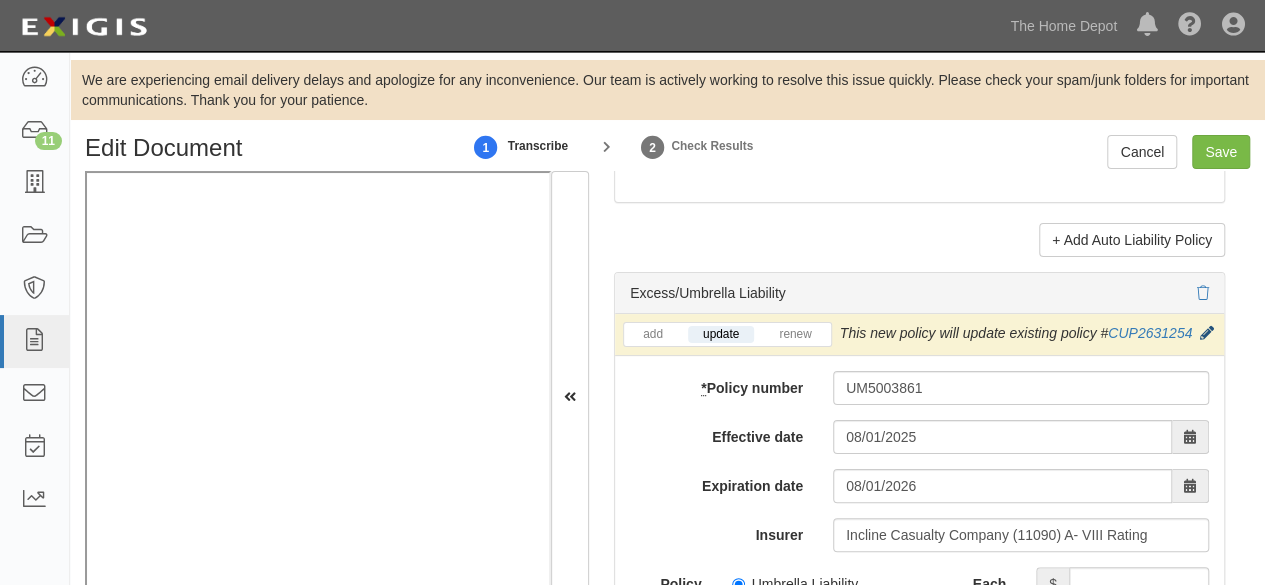 click at bounding box center [1207, 334] 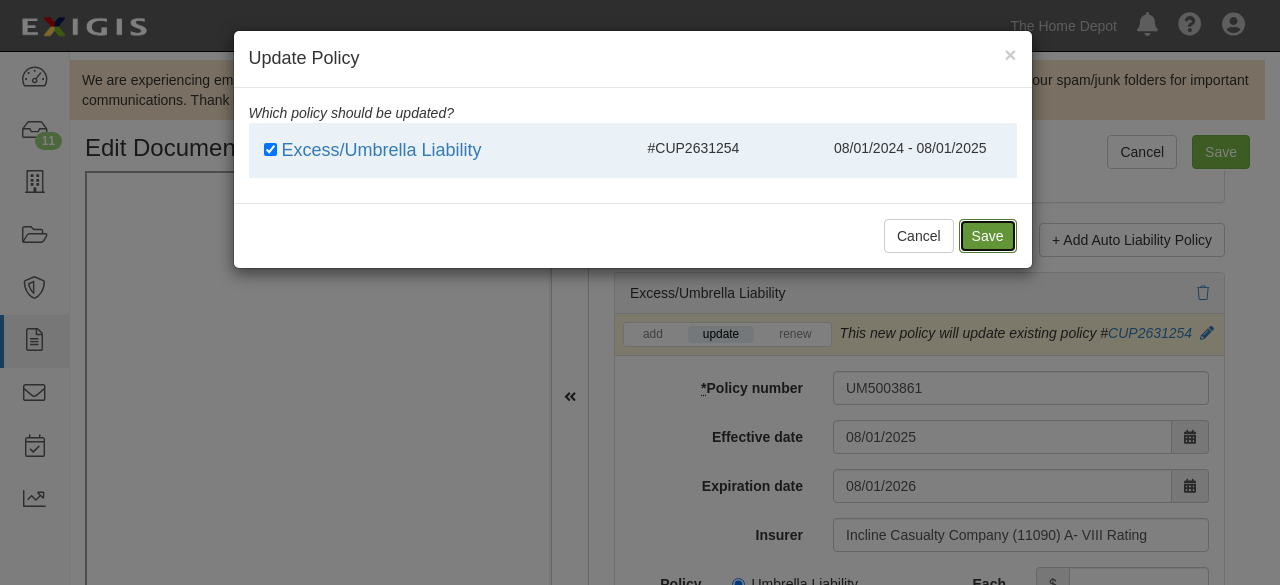 click on "Save" at bounding box center (988, 236) 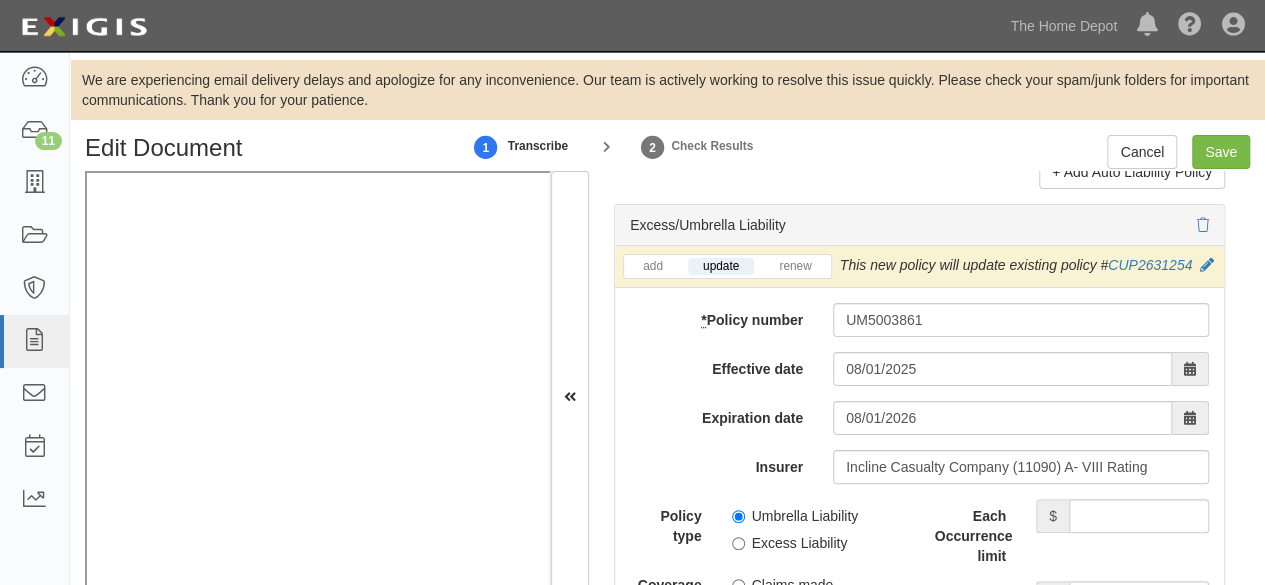 scroll, scrollTop: 4300, scrollLeft: 0, axis: vertical 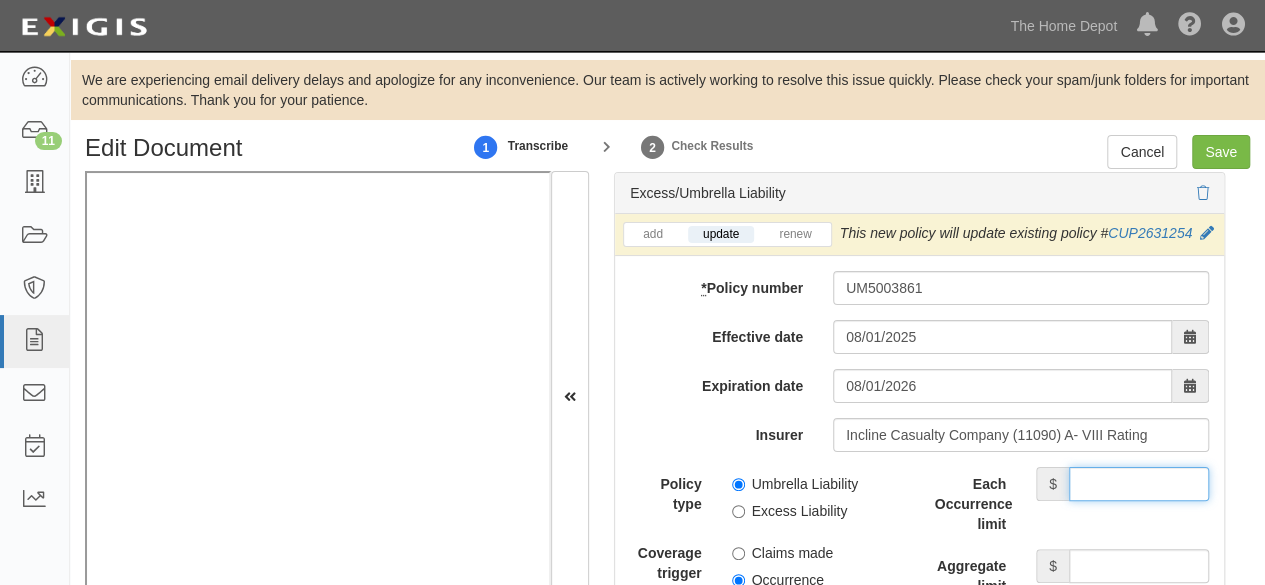 click on "Each Occurrence limit" at bounding box center (1139, 484) 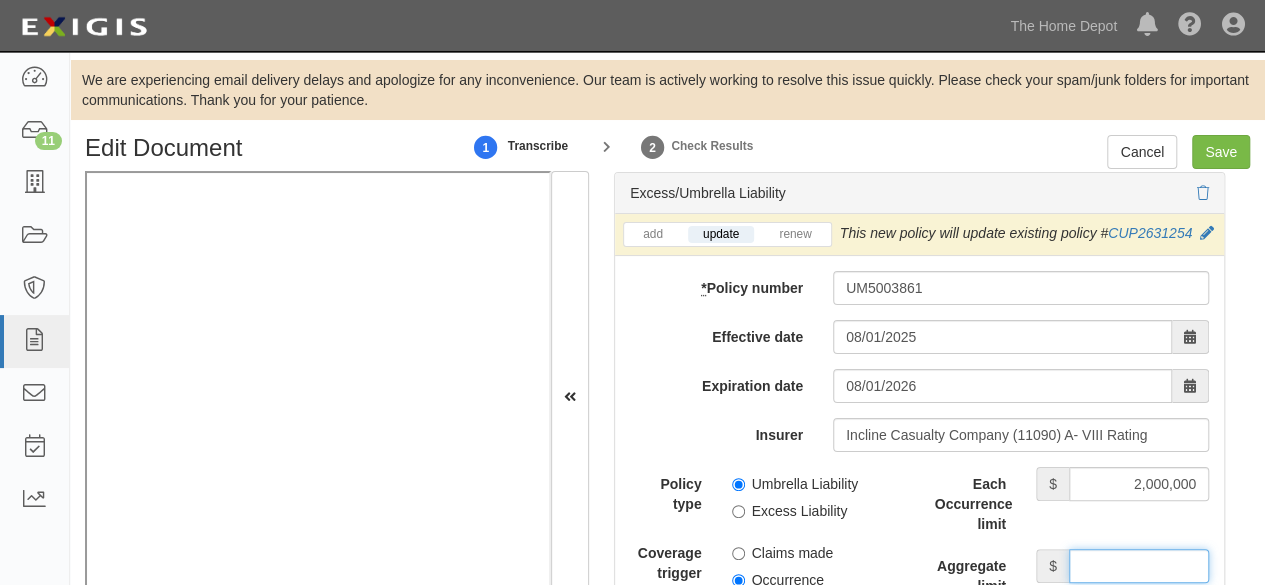 click on "Aggregate limit" at bounding box center (1139, 566) 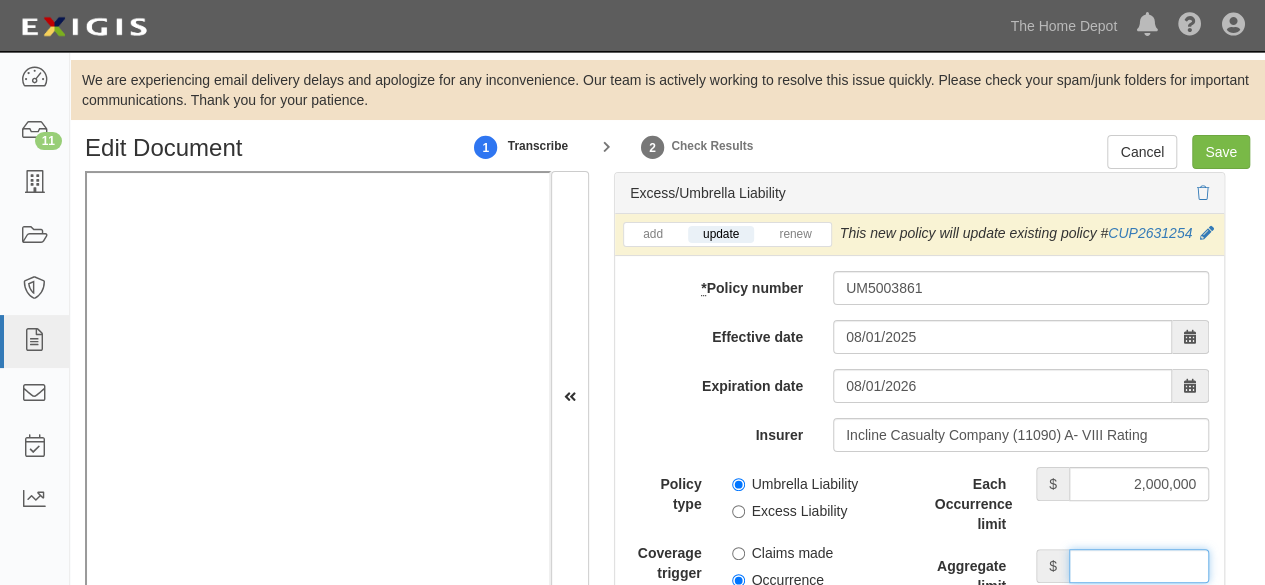 type on "2,000,000" 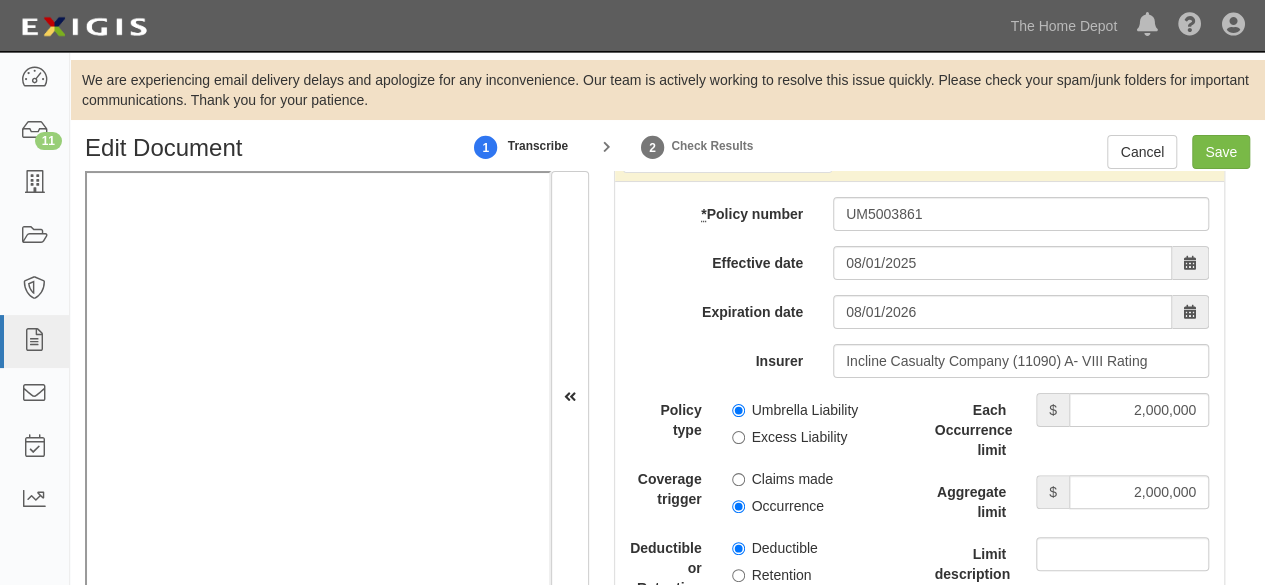 scroll, scrollTop: 4400, scrollLeft: 0, axis: vertical 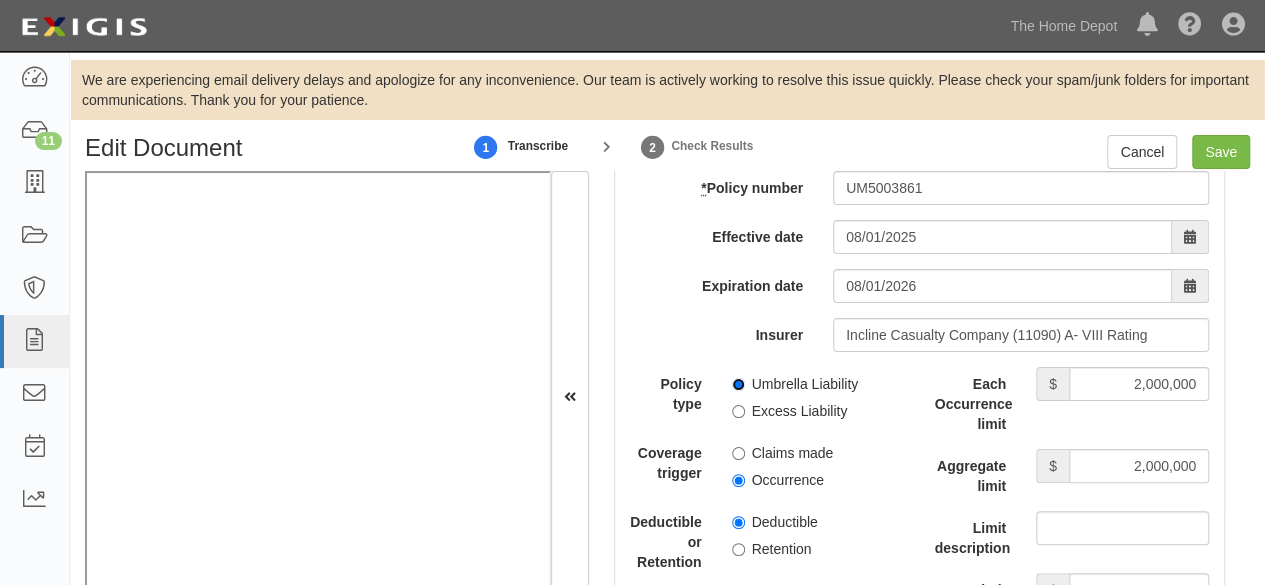 drag, startPoint x: 735, startPoint y: 397, endPoint x: 712, endPoint y: 487, distance: 92.89241 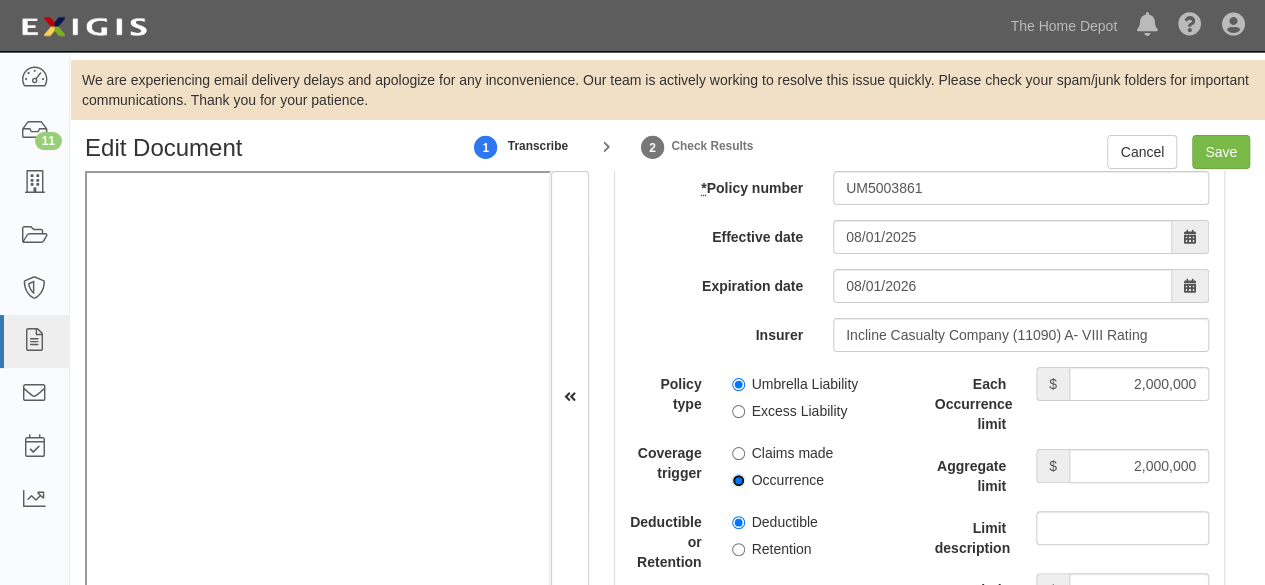 click on "Occurrence" at bounding box center [738, 480] 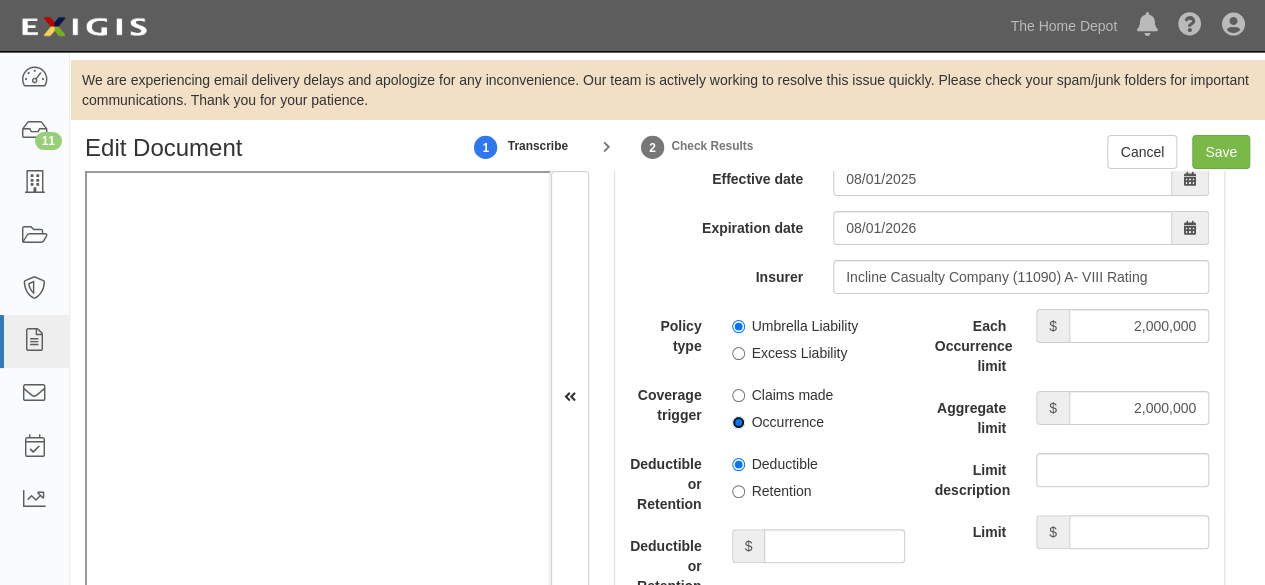 scroll, scrollTop: 4500, scrollLeft: 0, axis: vertical 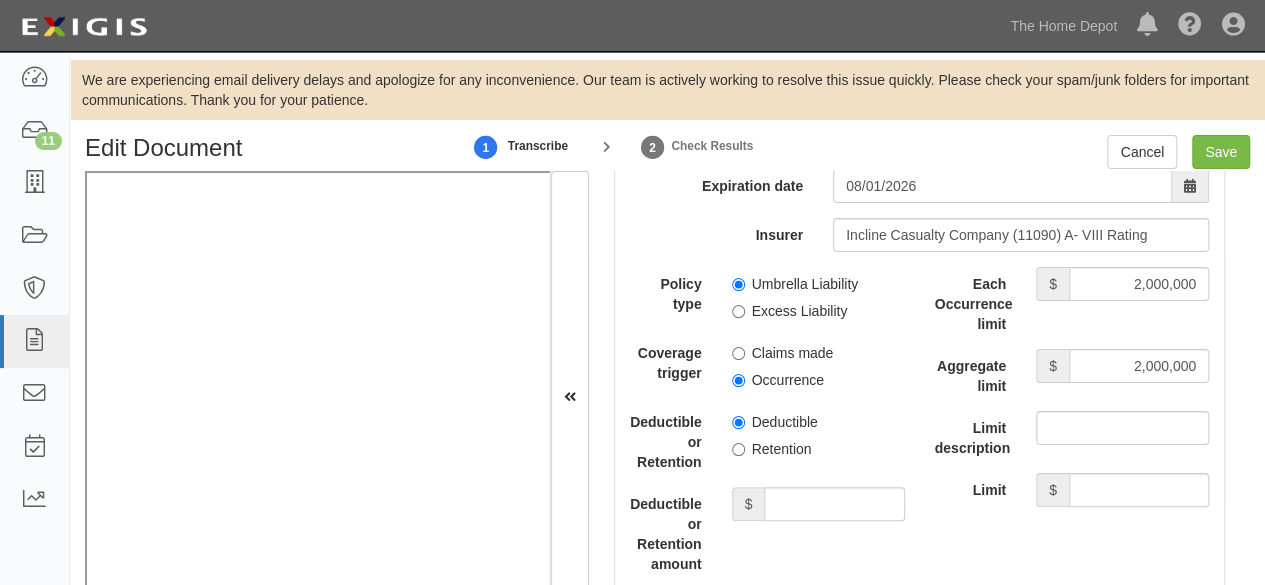 drag, startPoint x: 741, startPoint y: 460, endPoint x: 775, endPoint y: 503, distance: 54.81788 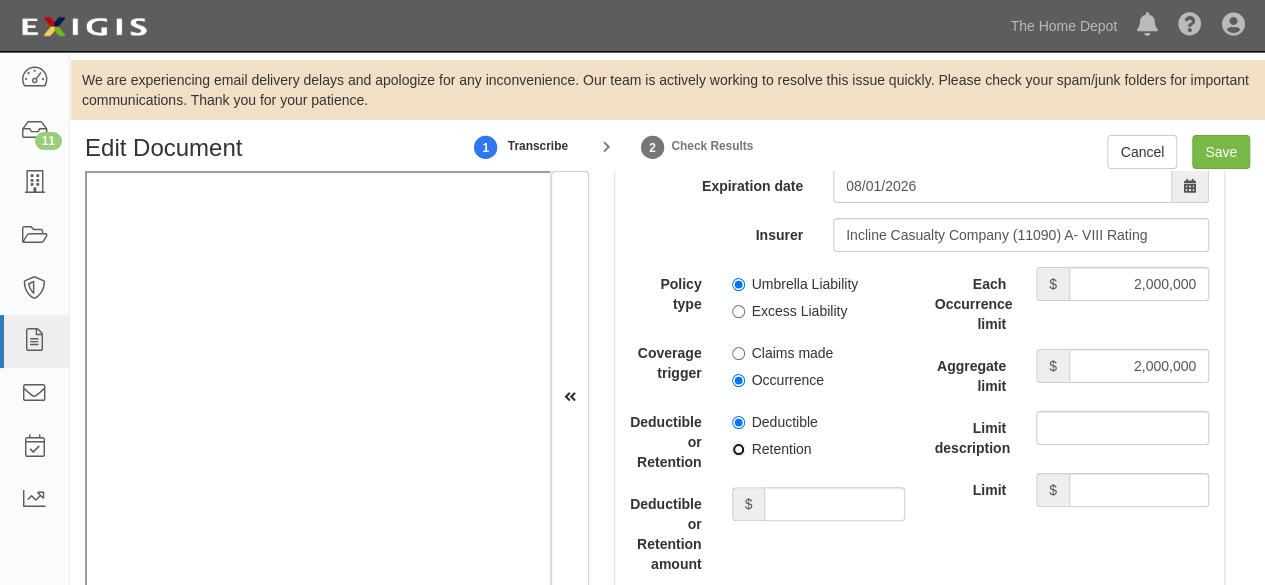 click on "Retention" at bounding box center (738, 449) 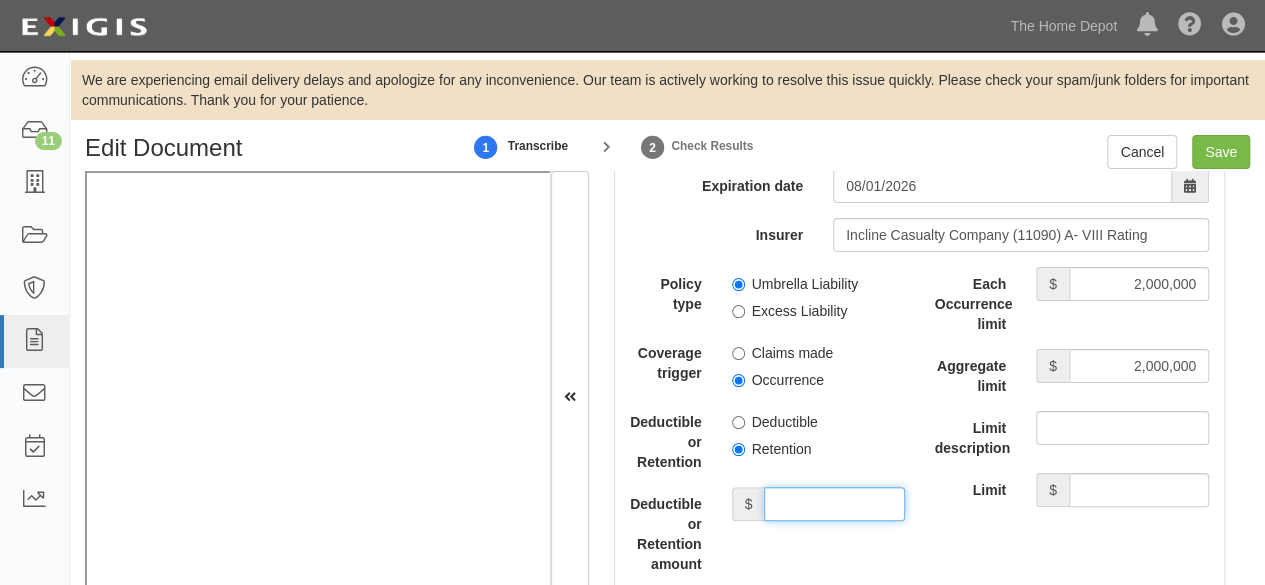 drag, startPoint x: 800, startPoint y: 521, endPoint x: 793, endPoint y: 502, distance: 20.248457 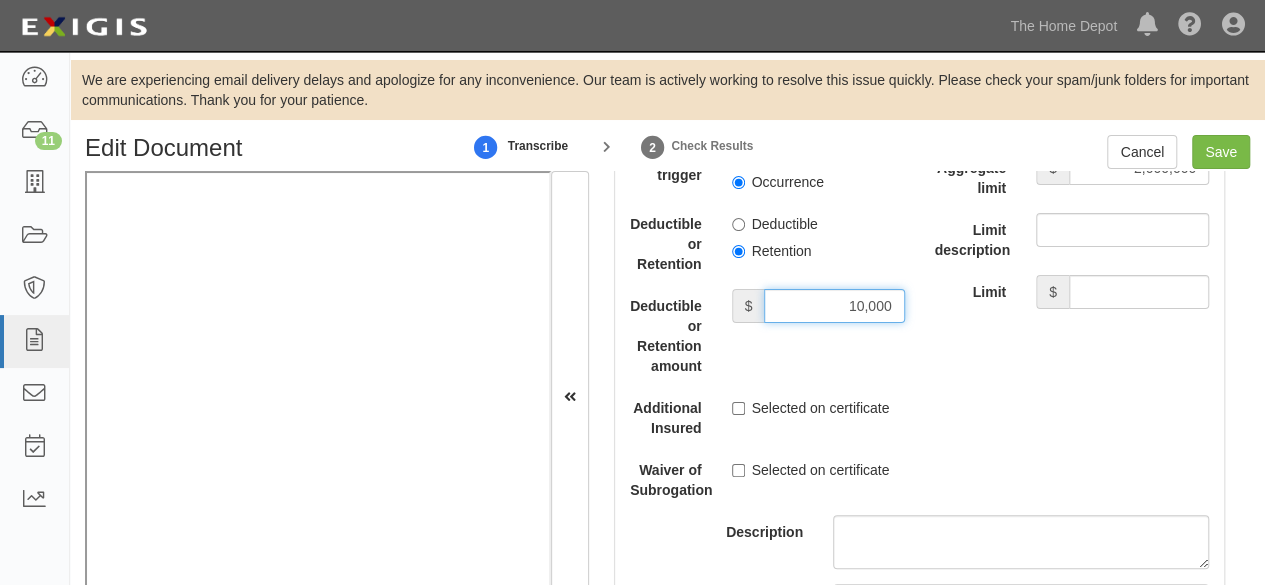 scroll, scrollTop: 4700, scrollLeft: 0, axis: vertical 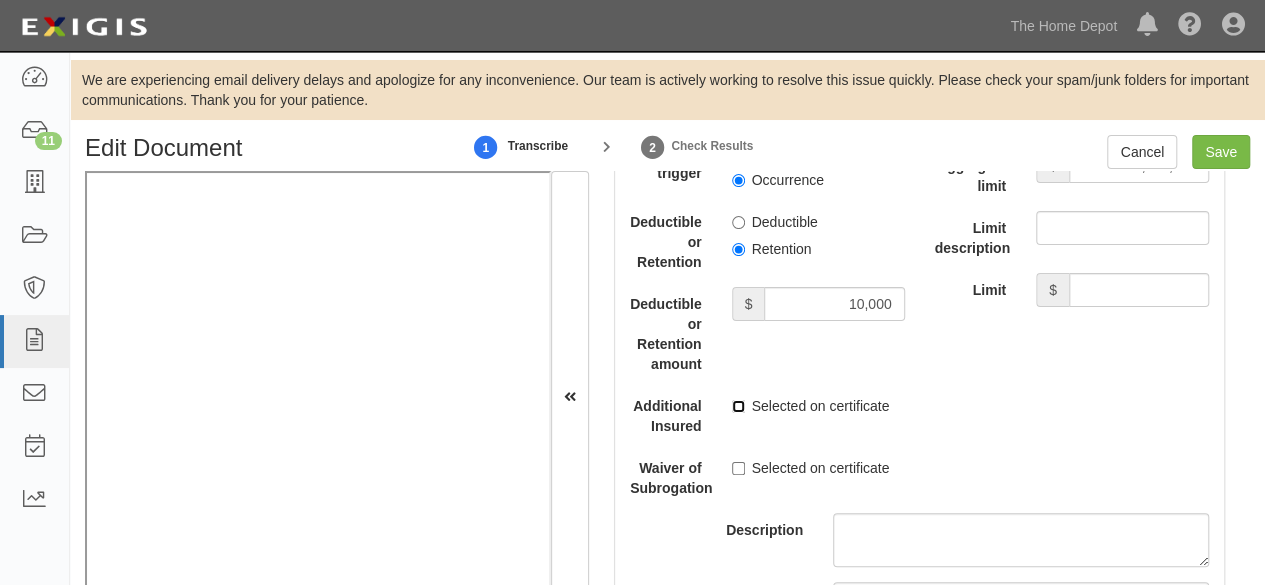 click on "Selected on certificate" at bounding box center (738, 406) 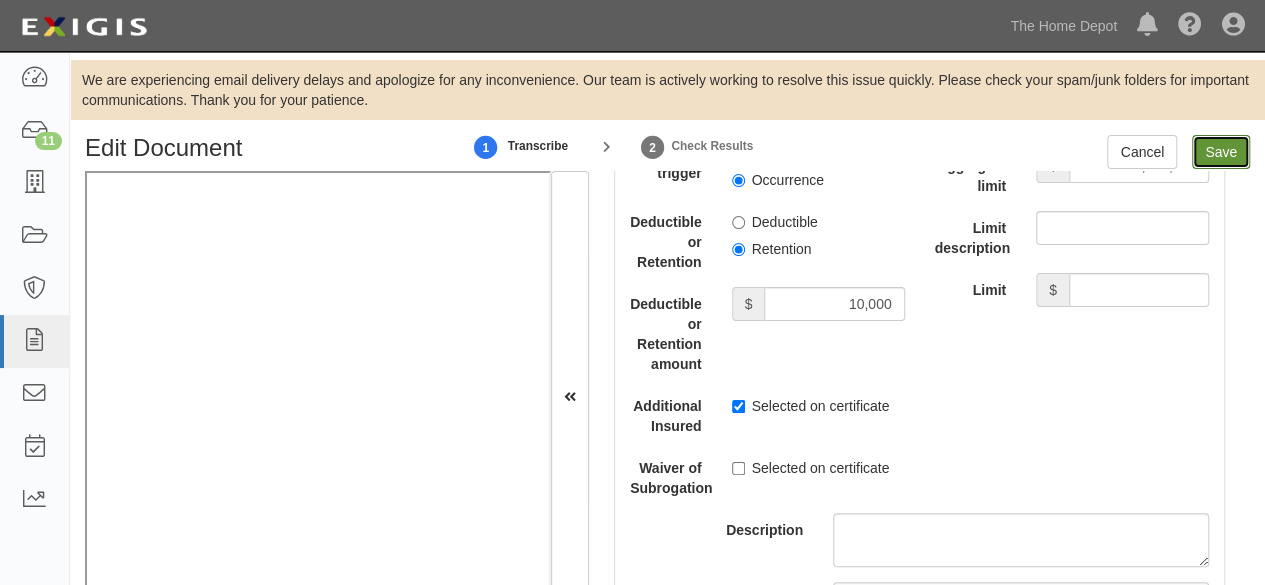 click on "Save" at bounding box center (1221, 152) 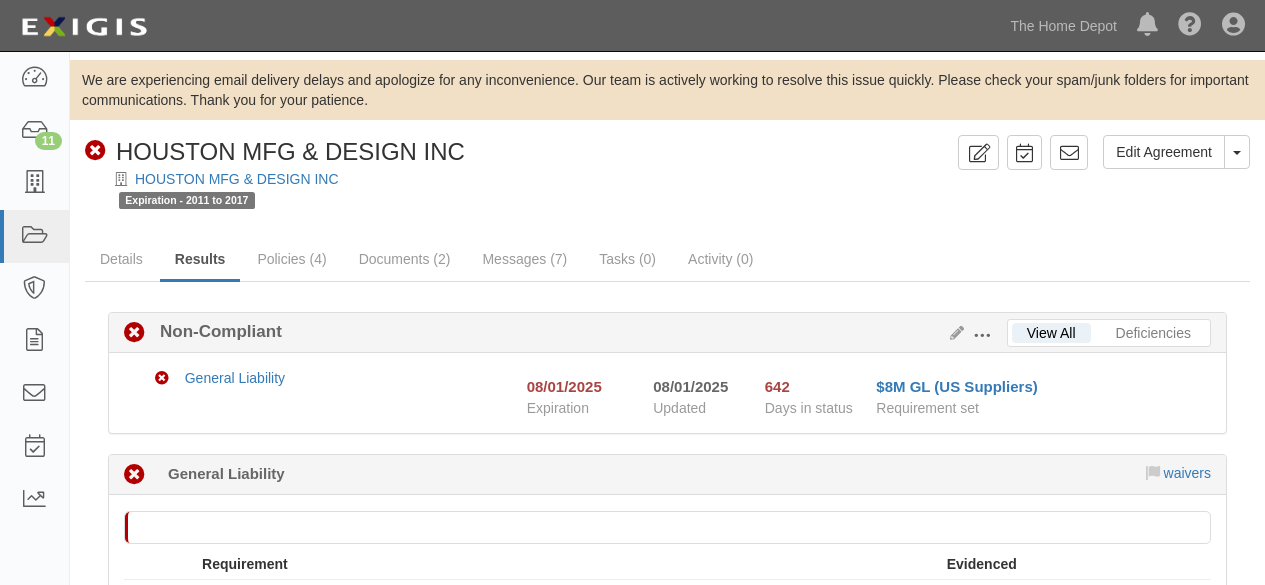 scroll, scrollTop: 0, scrollLeft: 0, axis: both 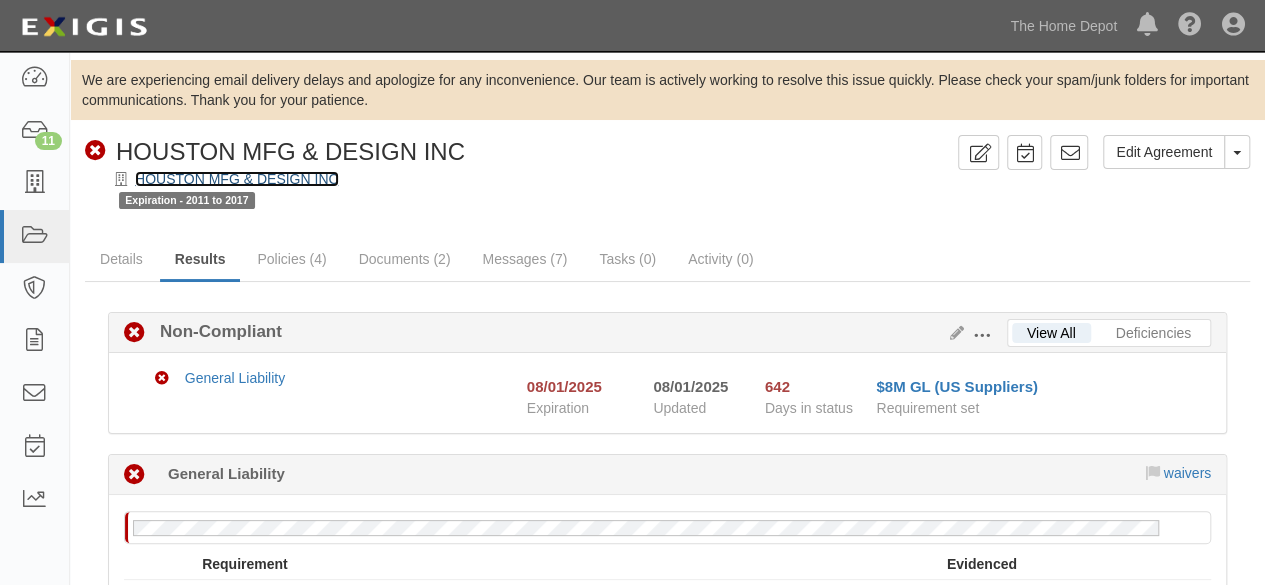 click on "HOUSTON MFG & DESIGN INC" at bounding box center (237, 179) 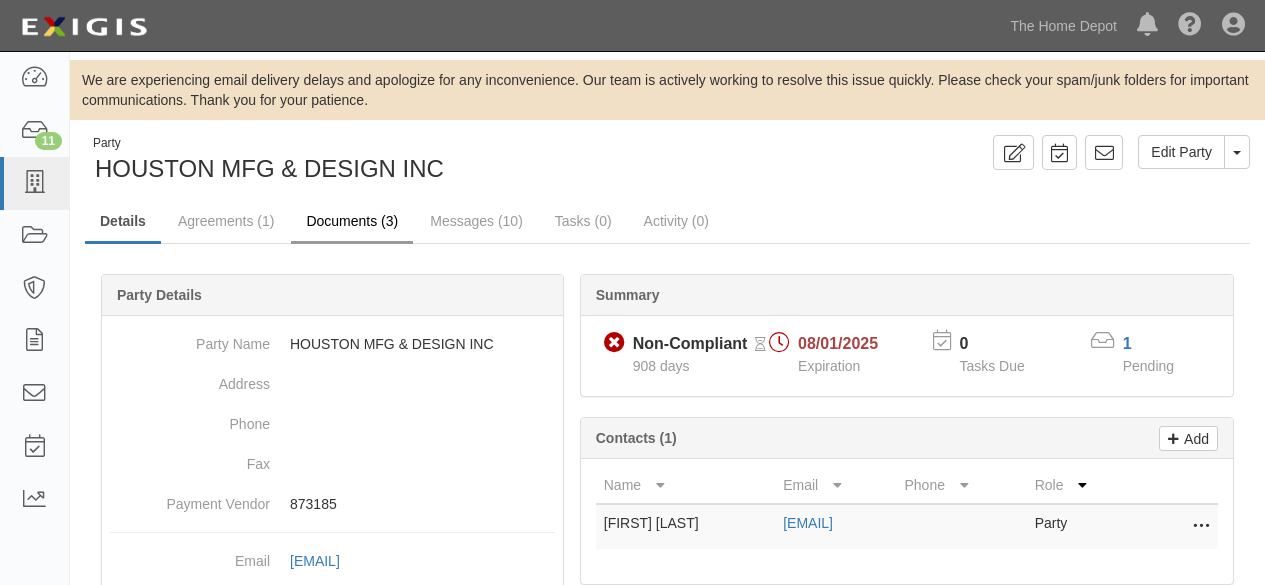 scroll, scrollTop: 0, scrollLeft: 0, axis: both 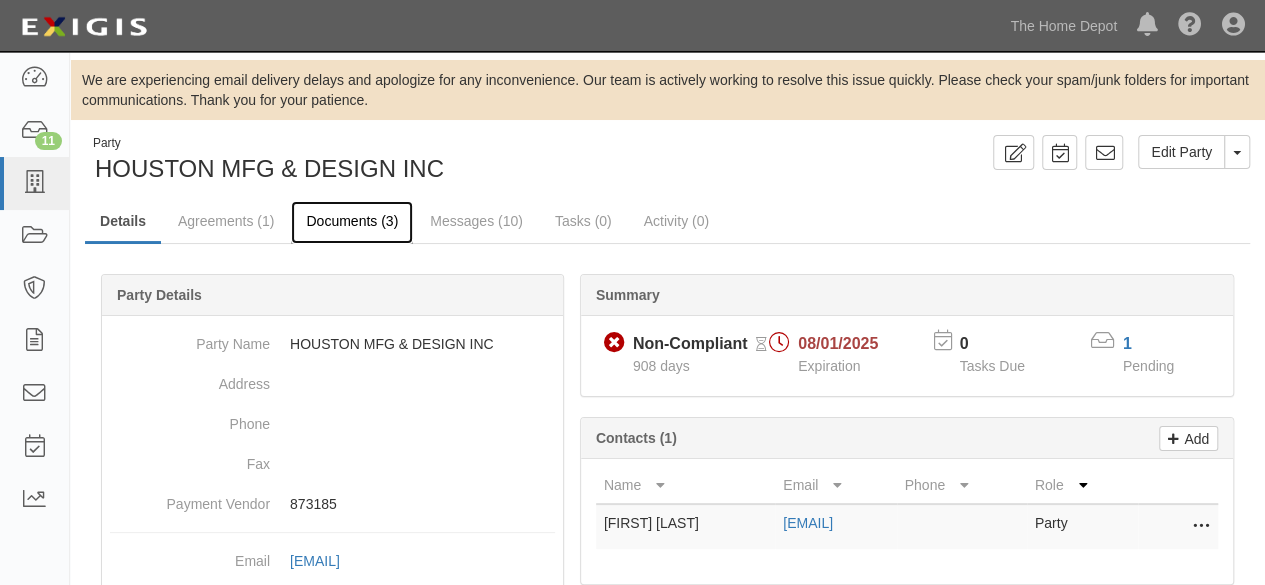 click on "Documents (3)" at bounding box center (352, 222) 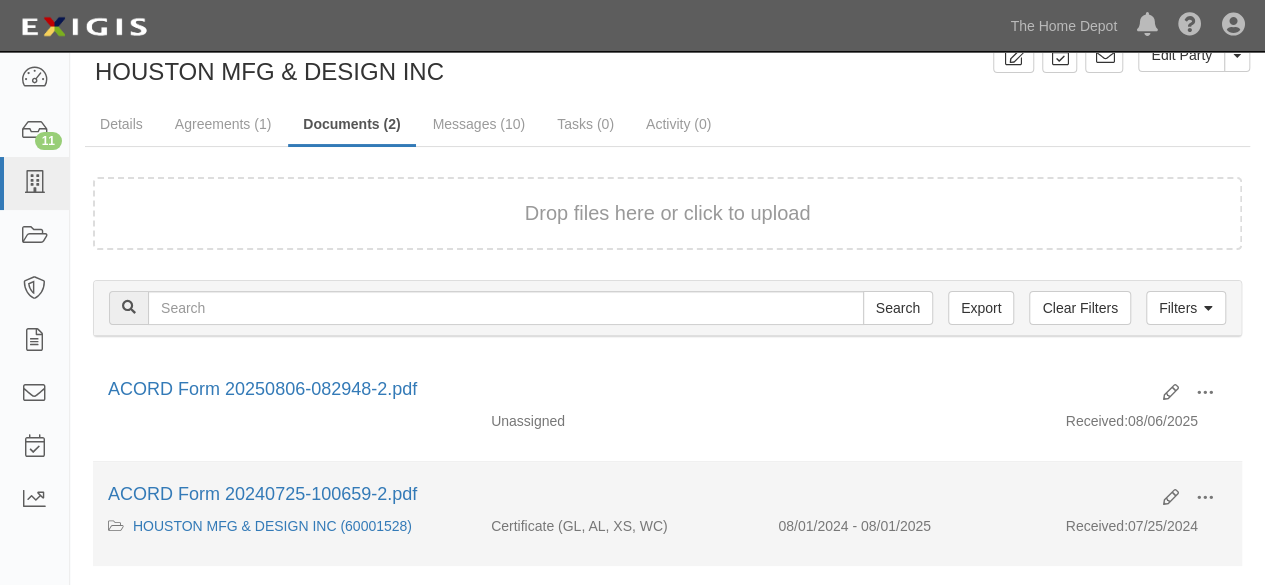 scroll, scrollTop: 194, scrollLeft: 0, axis: vertical 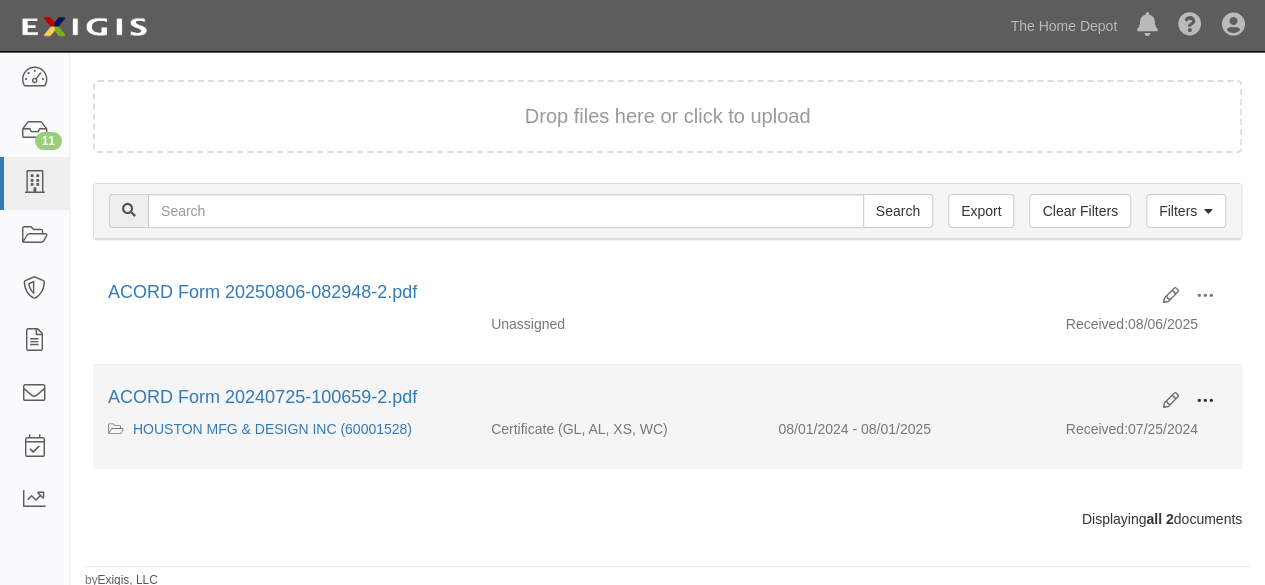 click at bounding box center [1205, 401] 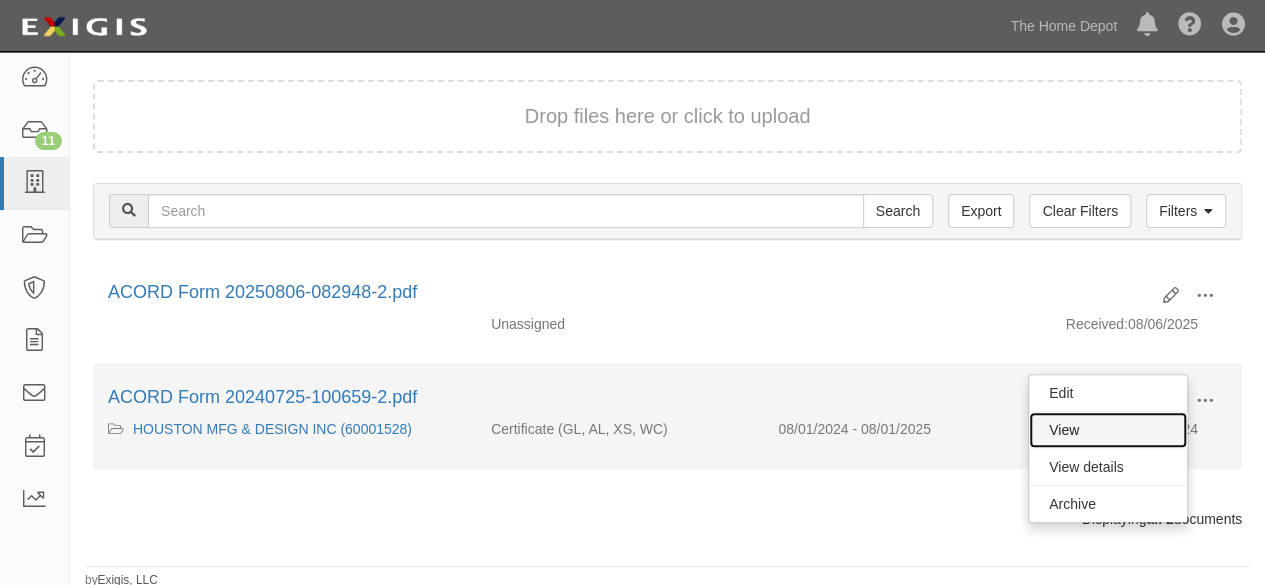 click on "View" at bounding box center (1108, 430) 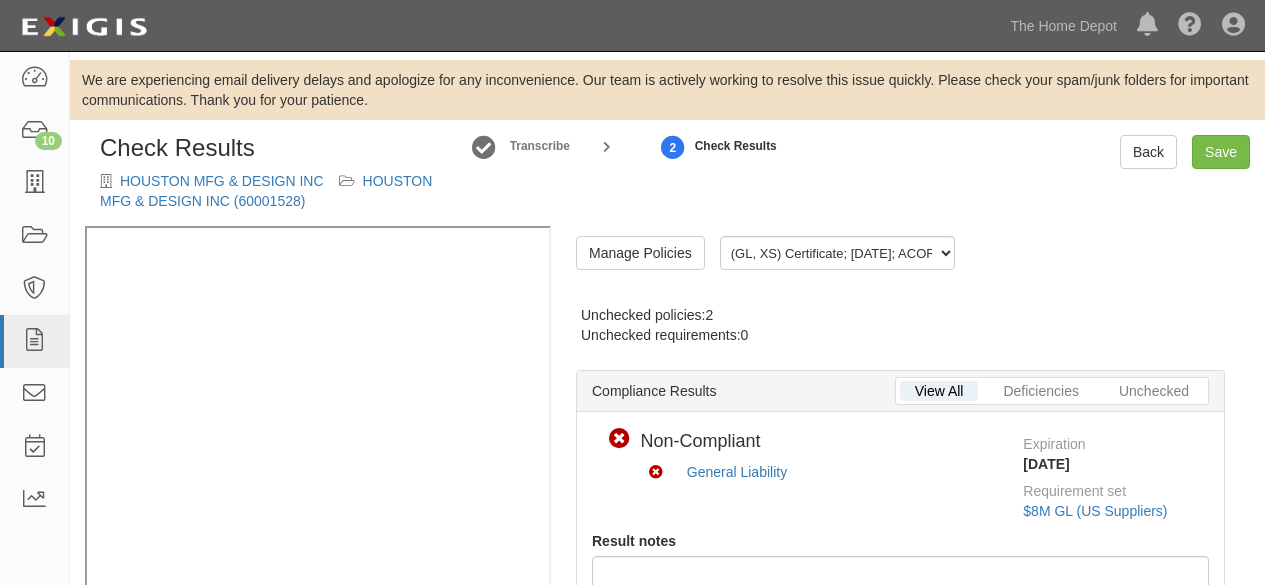 scroll, scrollTop: 0, scrollLeft: 0, axis: both 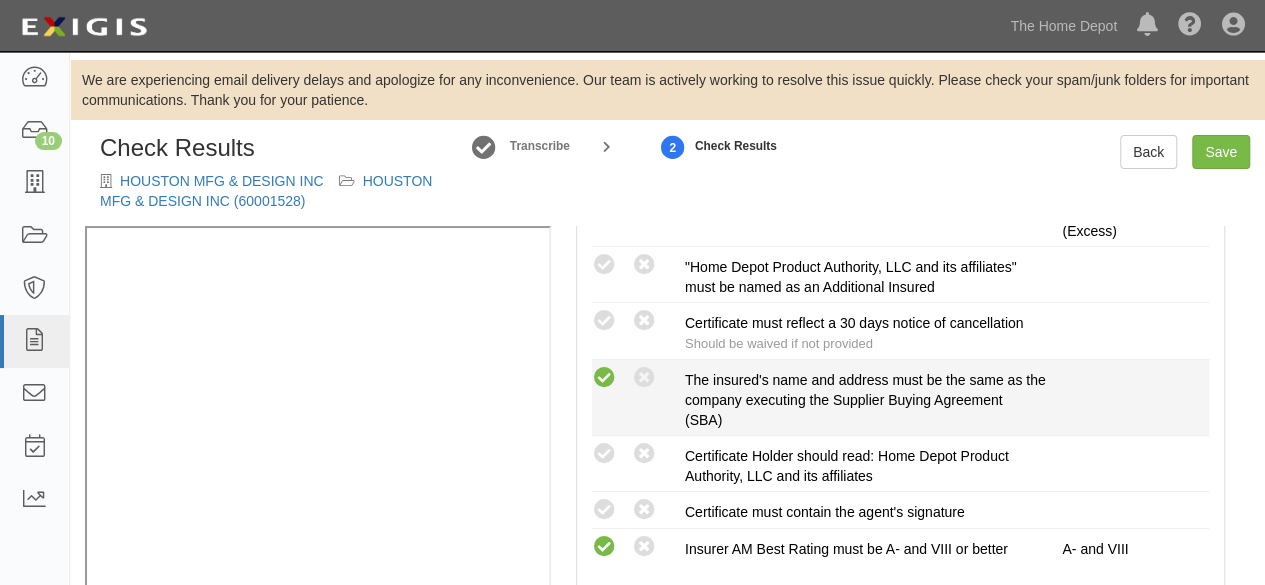 click at bounding box center [604, 378] 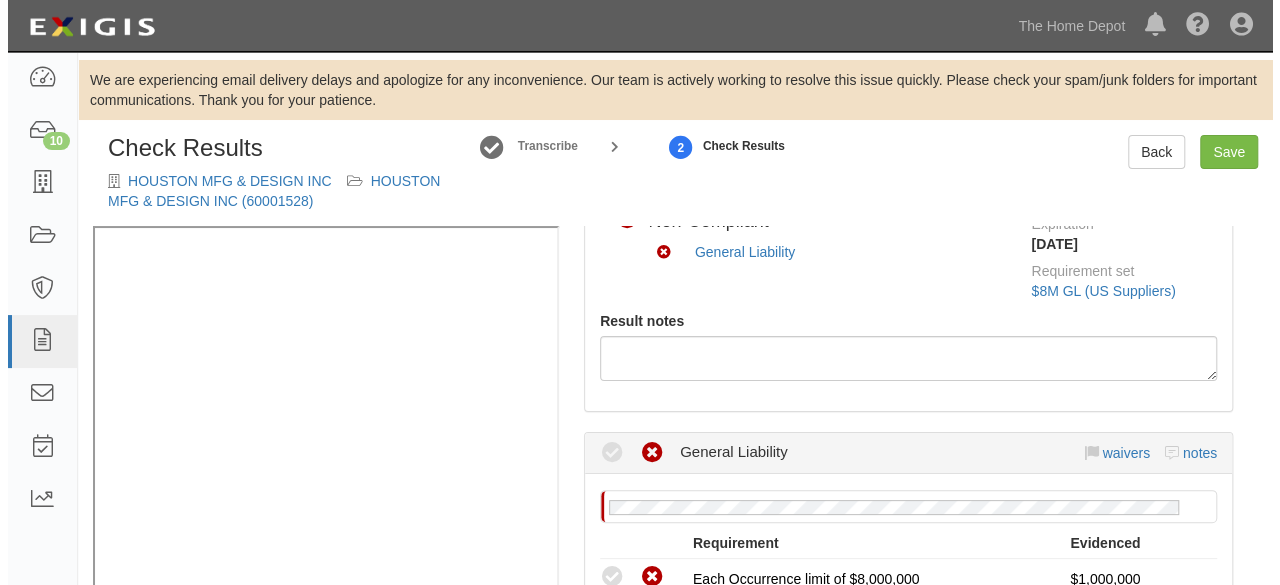 scroll, scrollTop: 0, scrollLeft: 0, axis: both 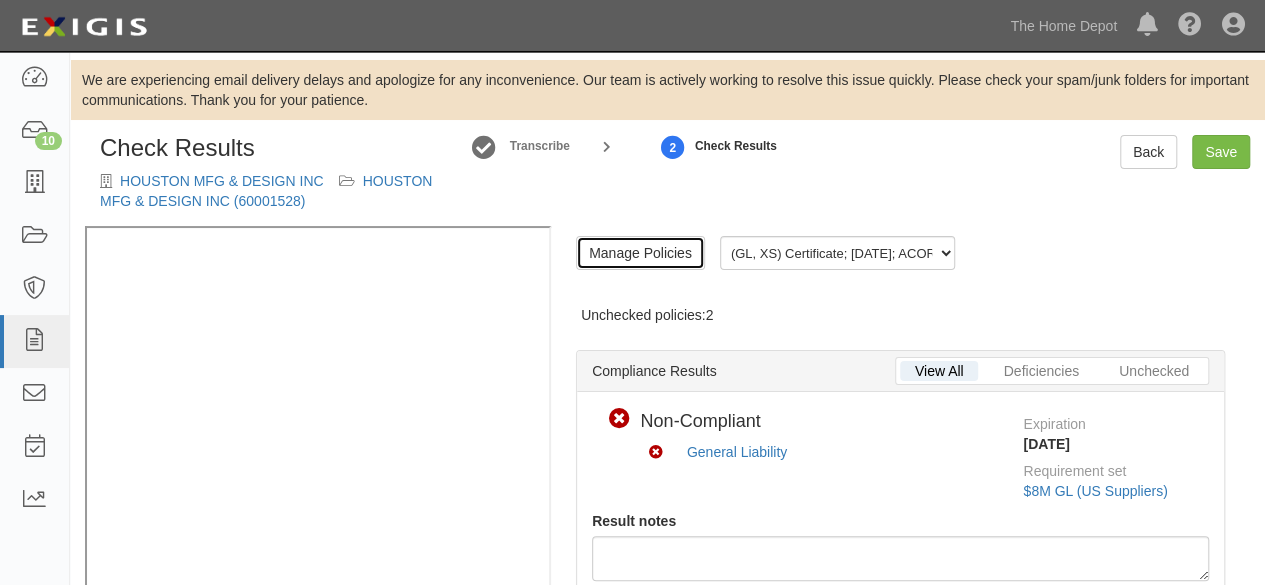 click on "Manage Policies" at bounding box center (640, 253) 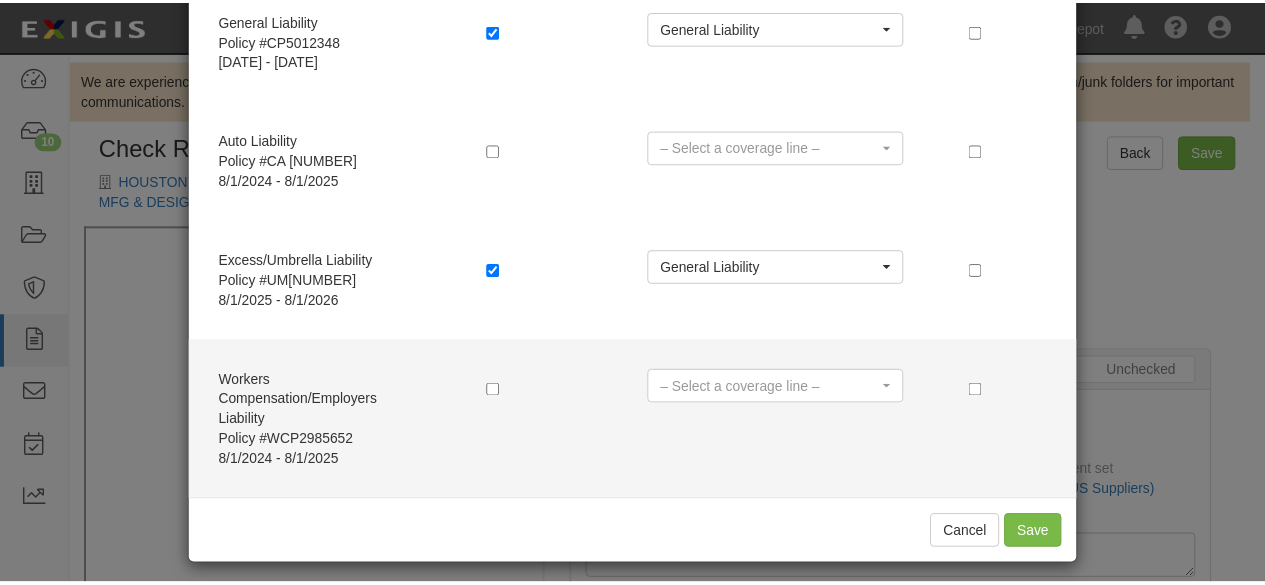 scroll, scrollTop: 166, scrollLeft: 0, axis: vertical 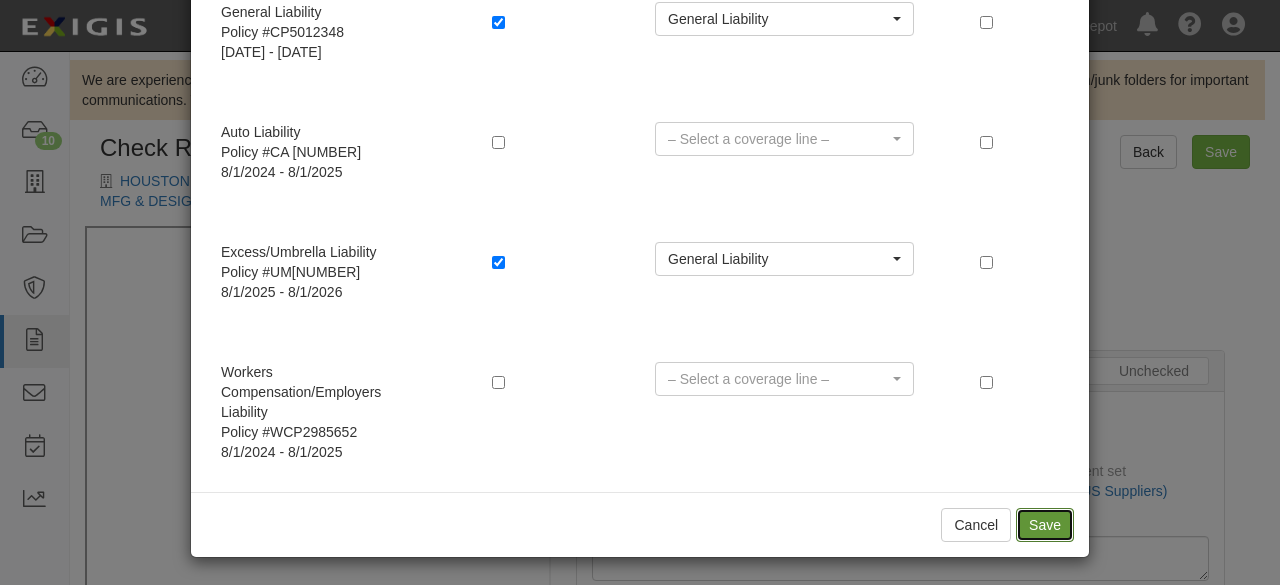 click on "Save" at bounding box center [1045, 525] 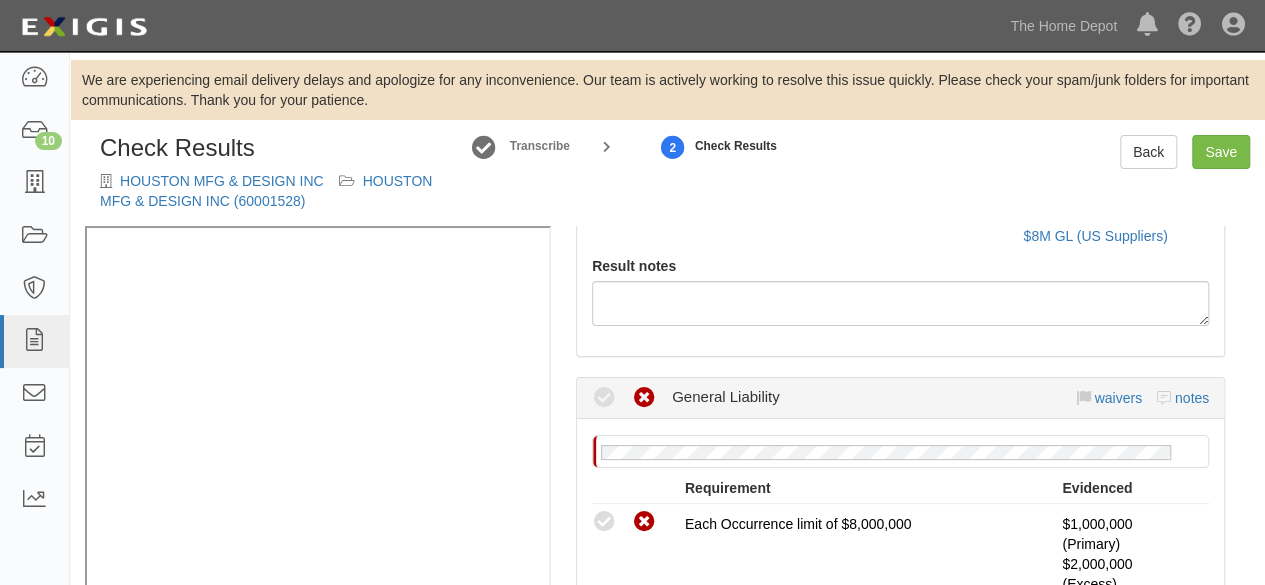 scroll, scrollTop: 300, scrollLeft: 0, axis: vertical 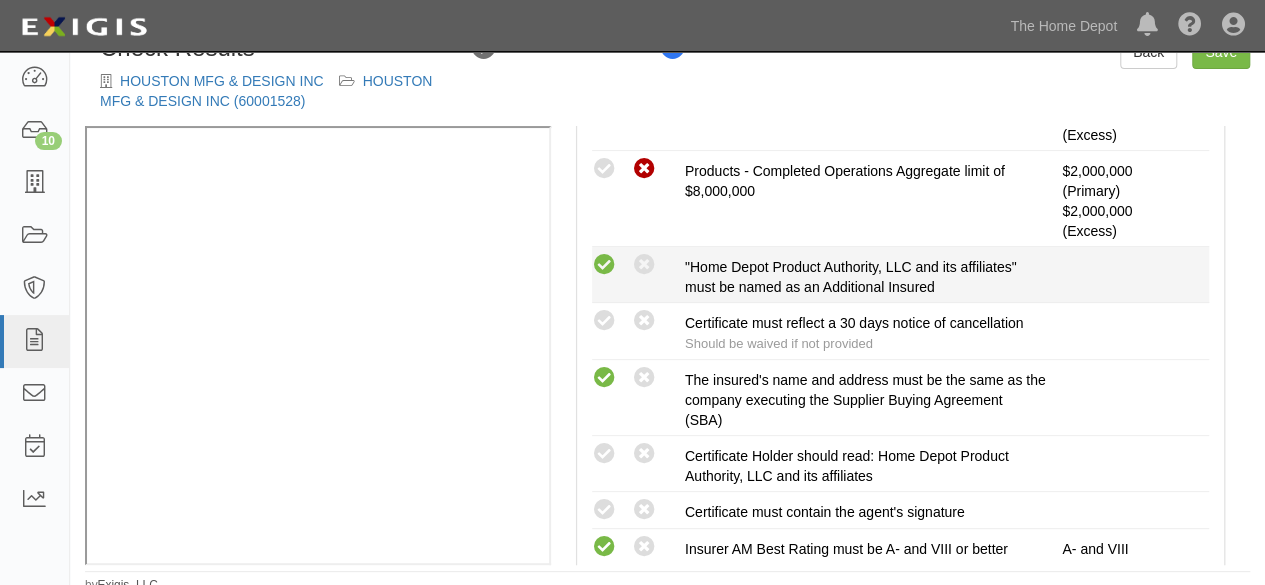 click at bounding box center [604, 265] 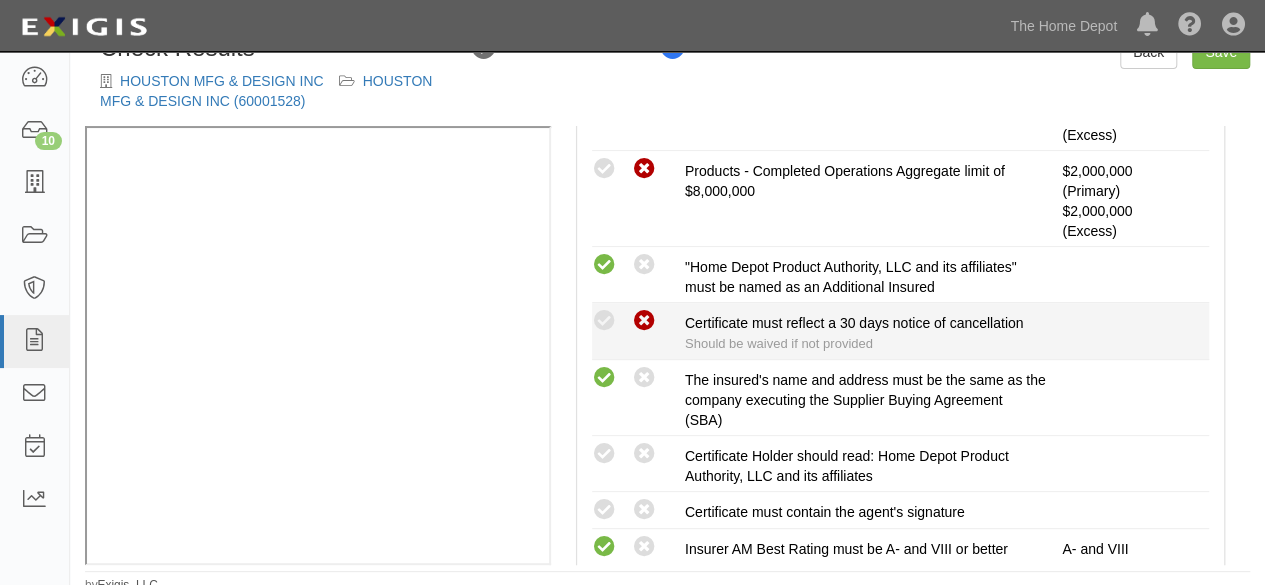 click at bounding box center [644, 321] 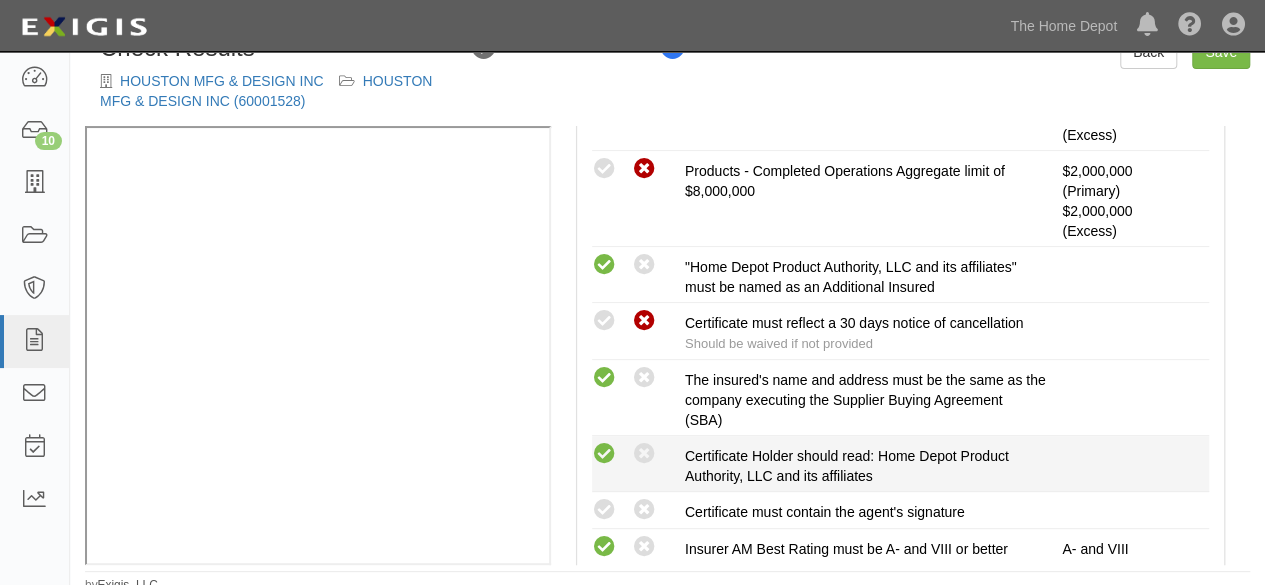 click at bounding box center [604, 454] 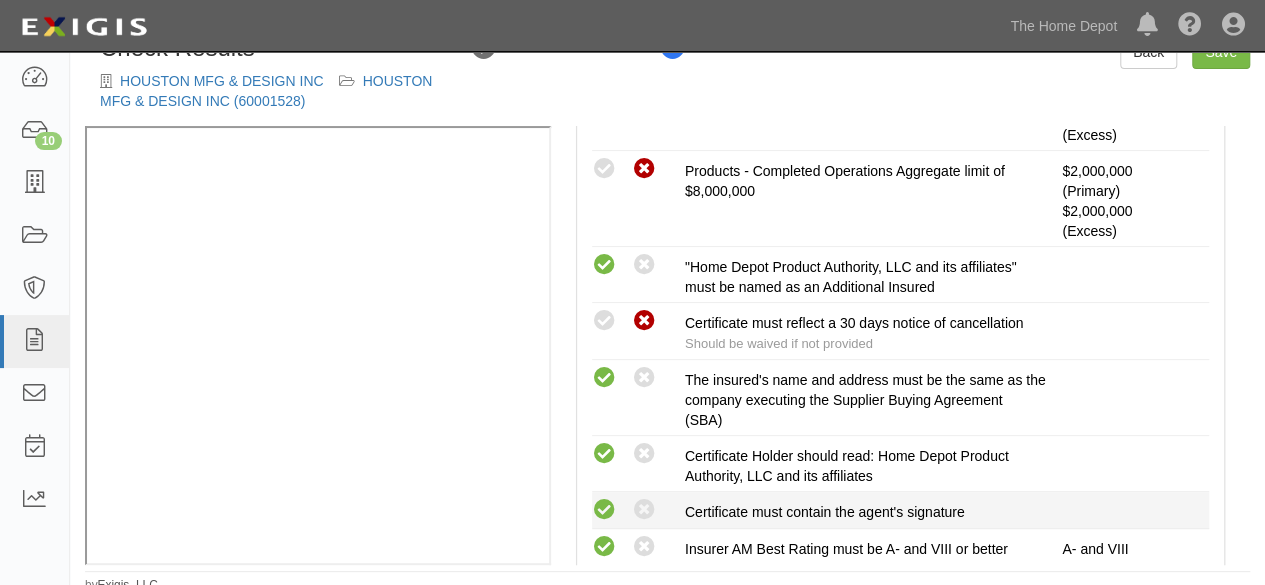 click at bounding box center (604, 510) 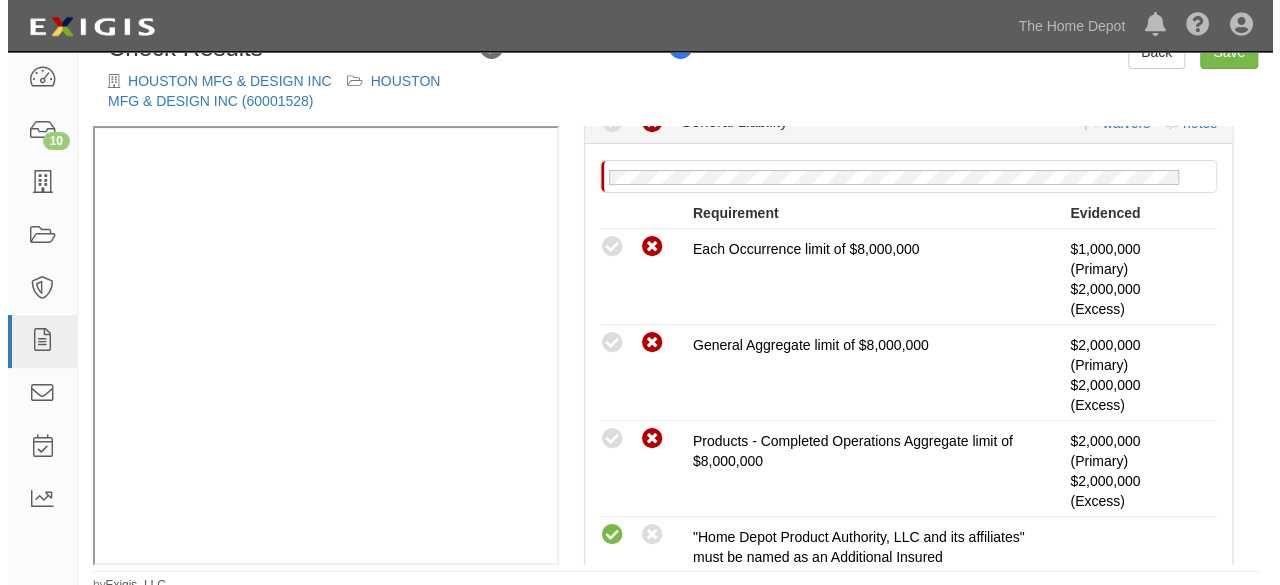 scroll, scrollTop: 100, scrollLeft: 0, axis: vertical 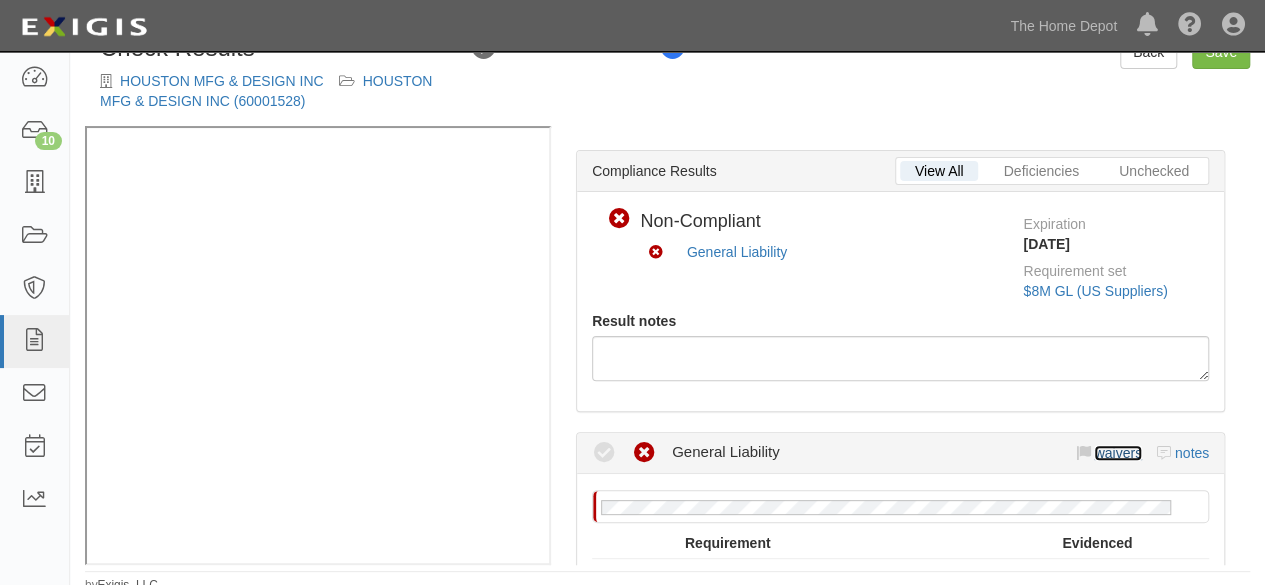 click on "waivers" at bounding box center (1117, 453) 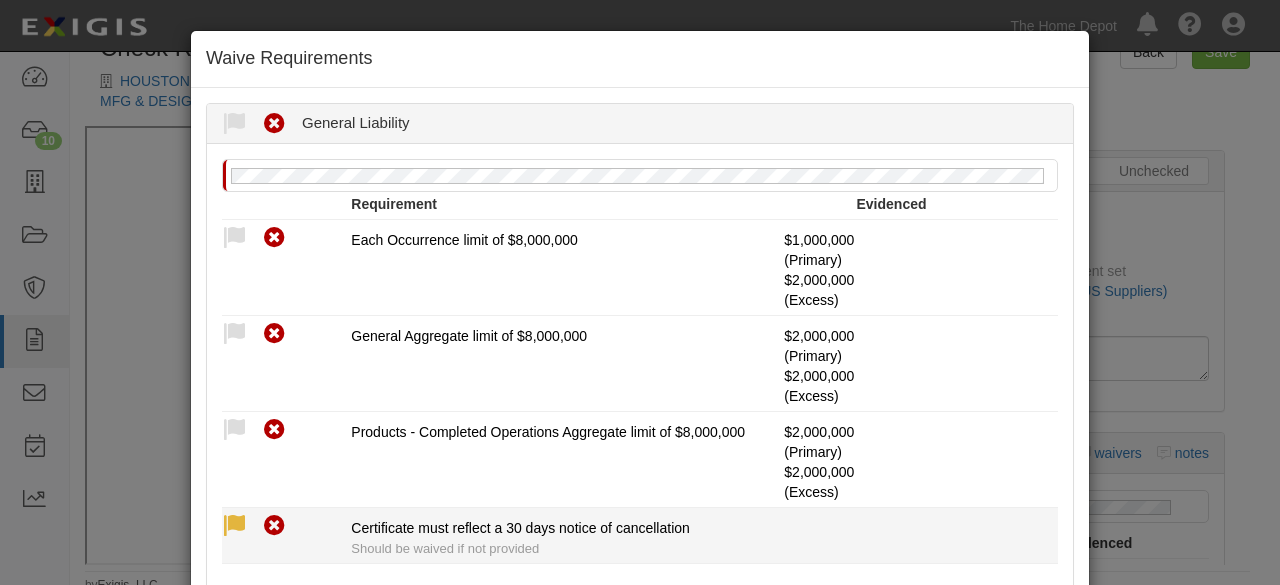 click at bounding box center [234, 526] 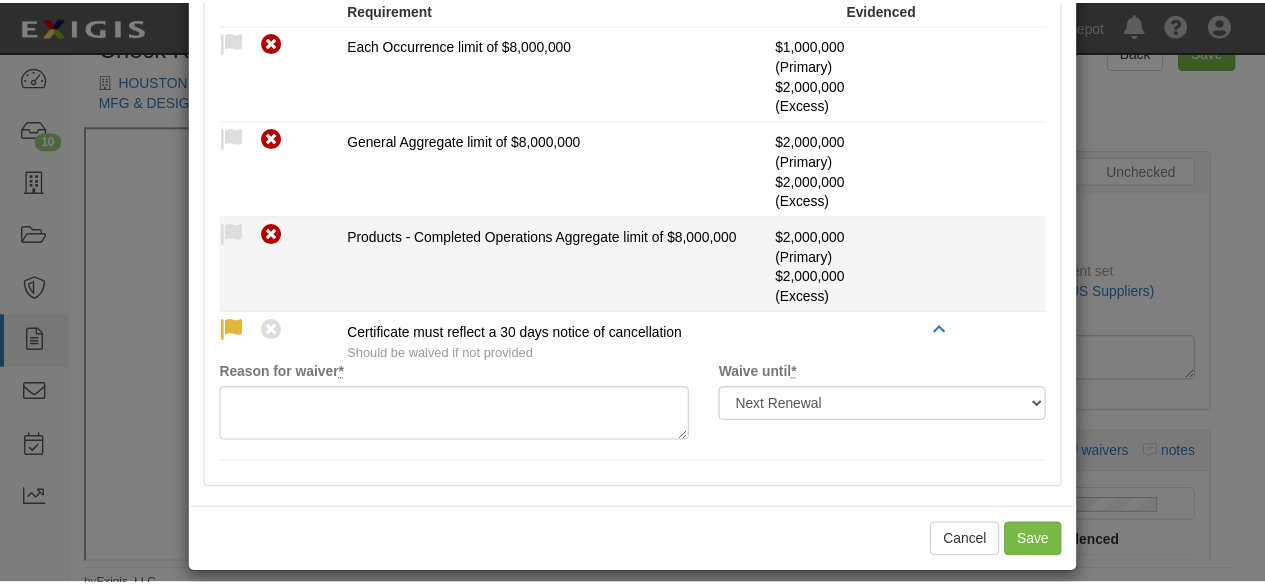 scroll, scrollTop: 200, scrollLeft: 0, axis: vertical 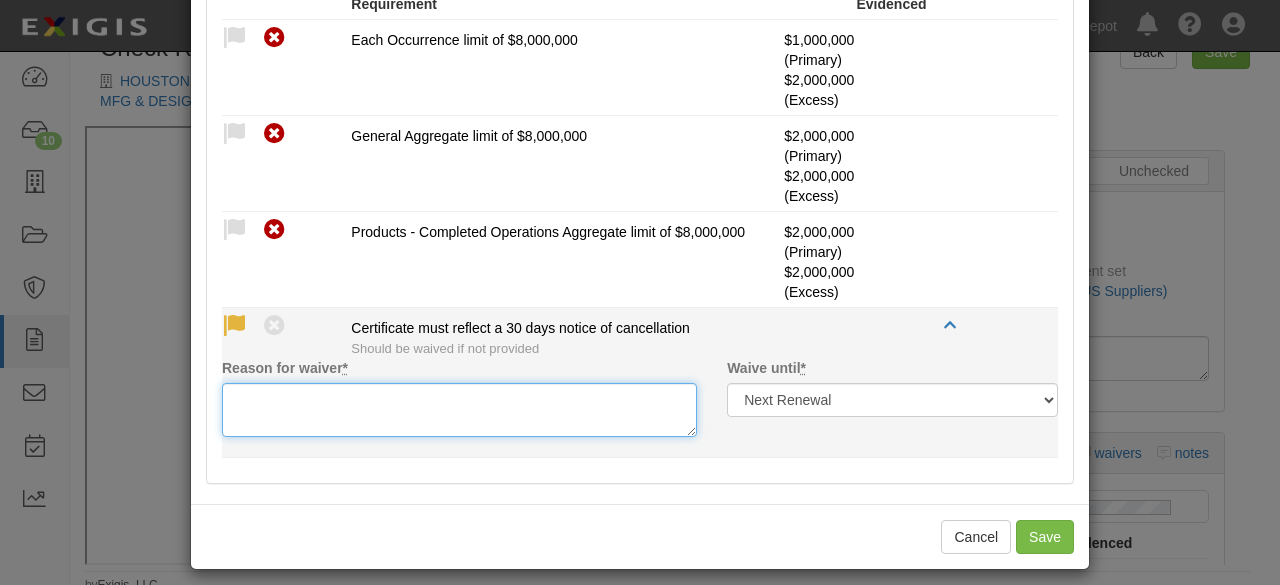 click on "Reason for waiver  *" at bounding box center [459, 410] 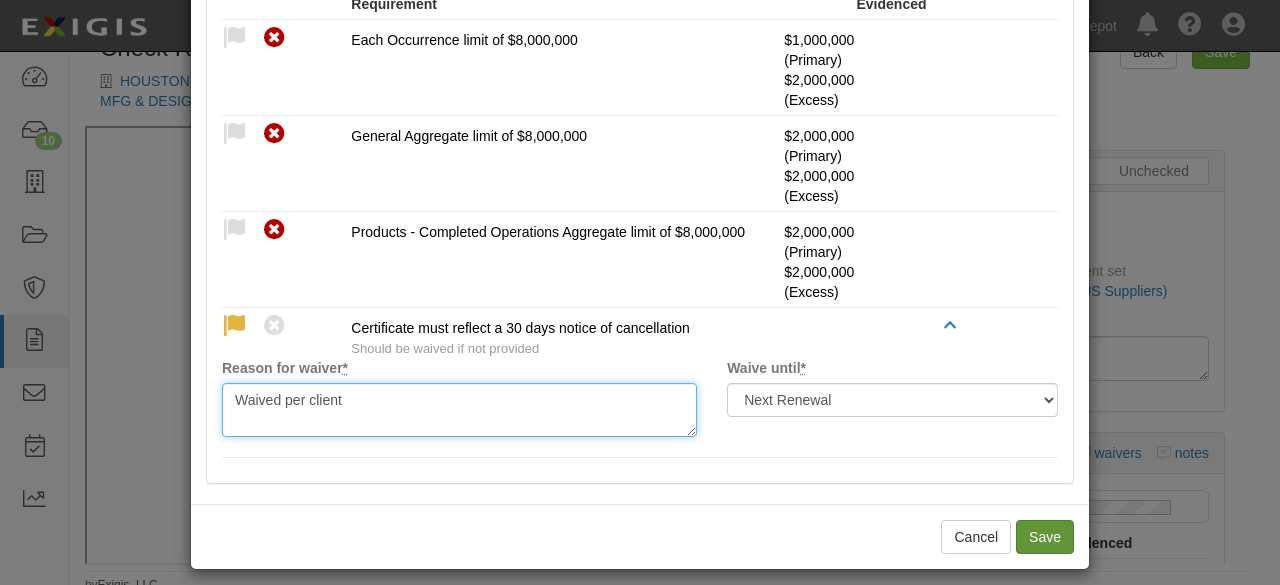 type on "Waived per client" 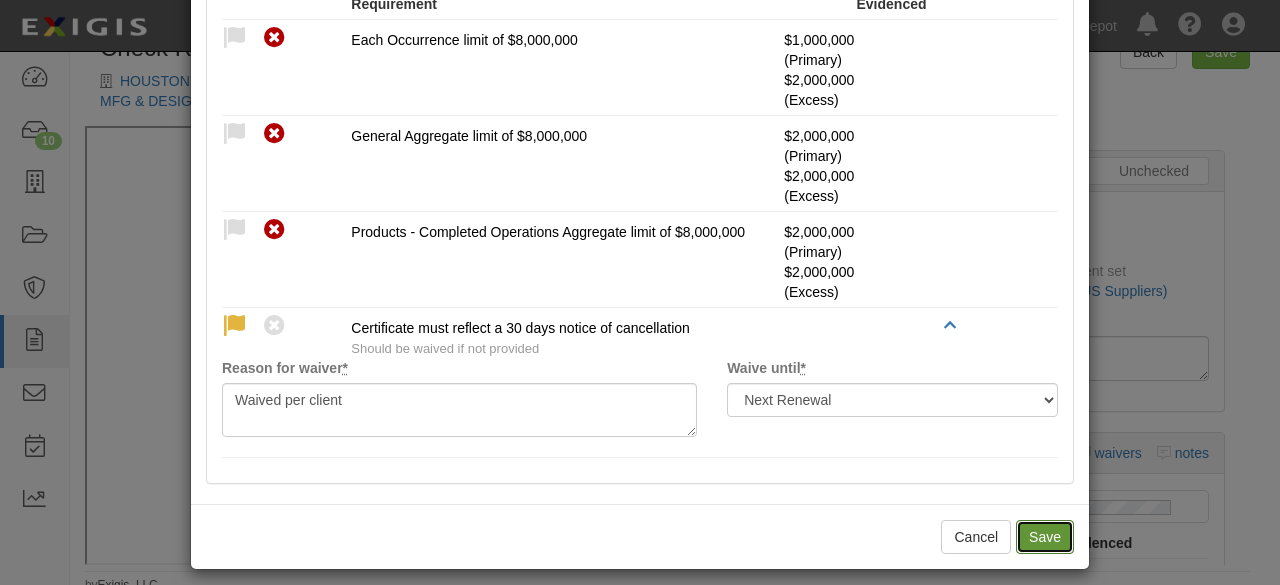 click on "Save" at bounding box center [1045, 537] 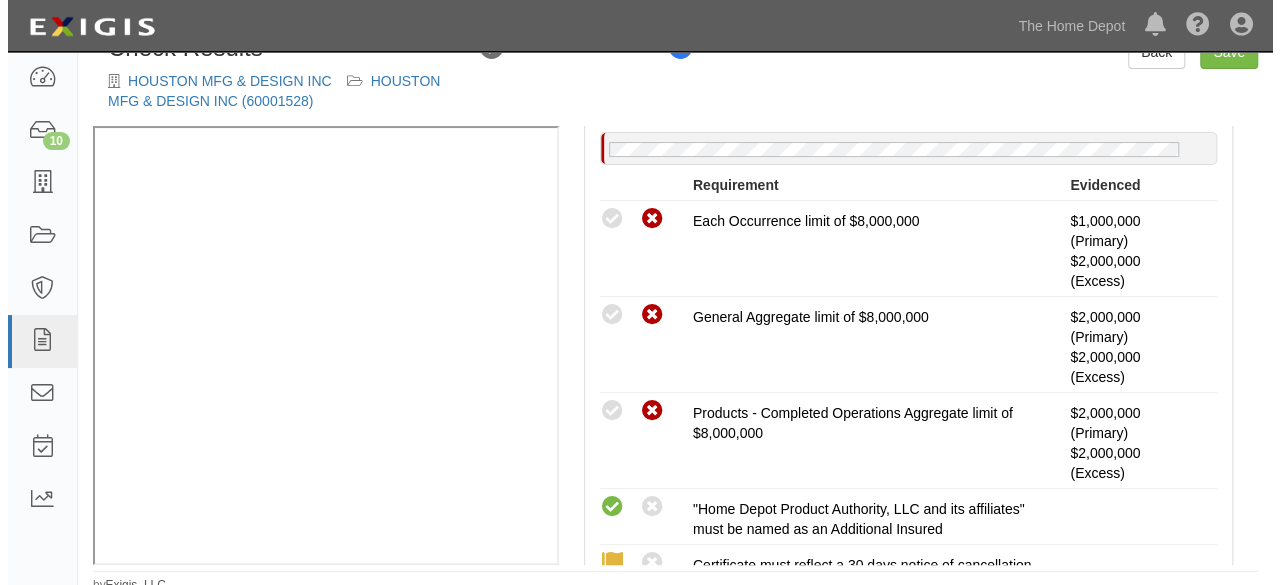 scroll, scrollTop: 500, scrollLeft: 0, axis: vertical 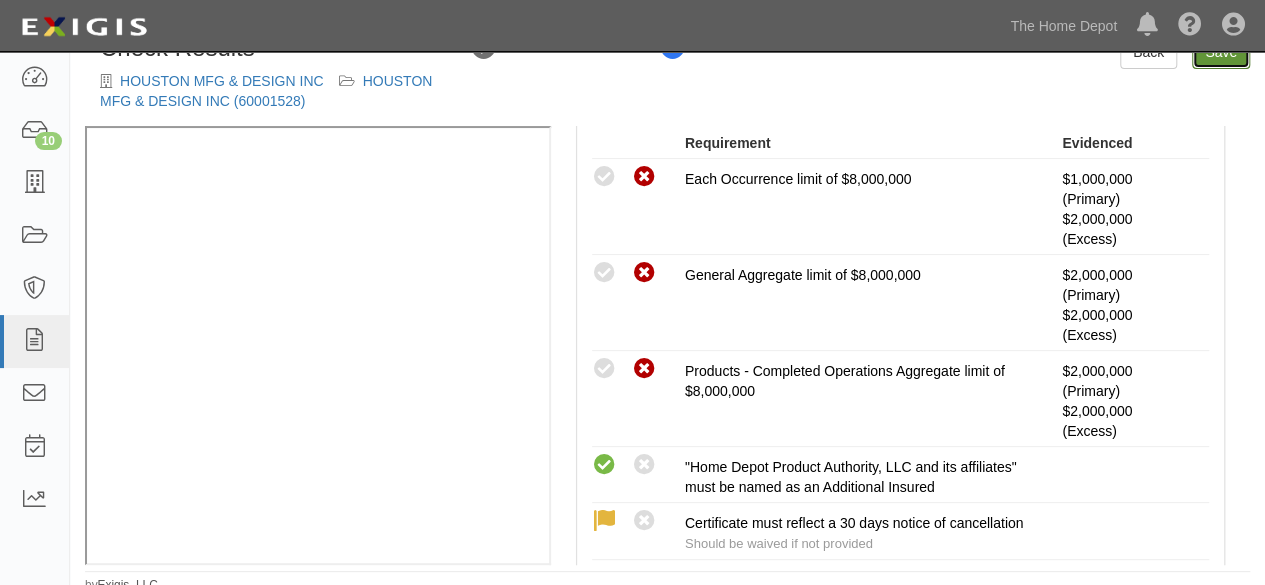 click on "Save" at bounding box center [1221, 52] 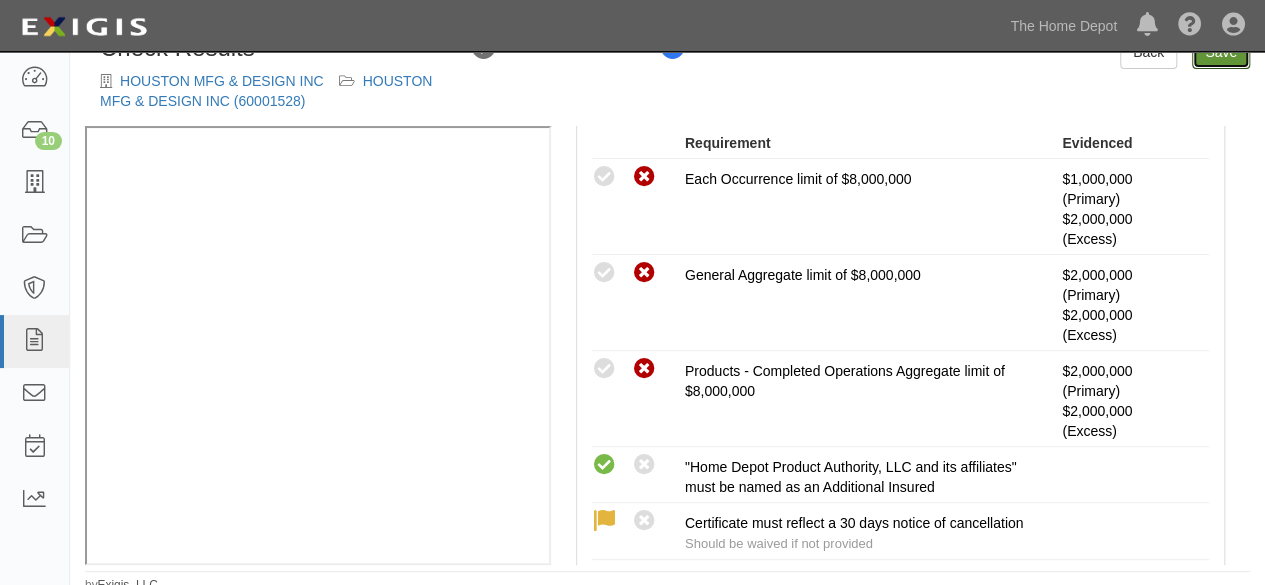 radio on "true" 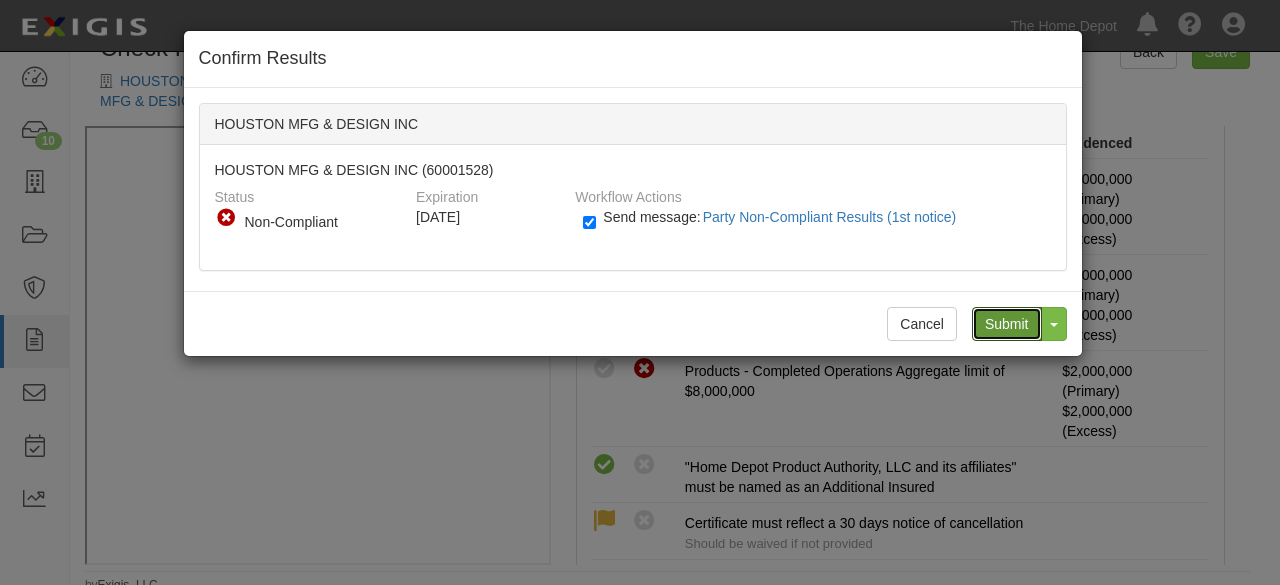 drag, startPoint x: 1004, startPoint y: 318, endPoint x: 785, endPoint y: 201, distance: 248.29417 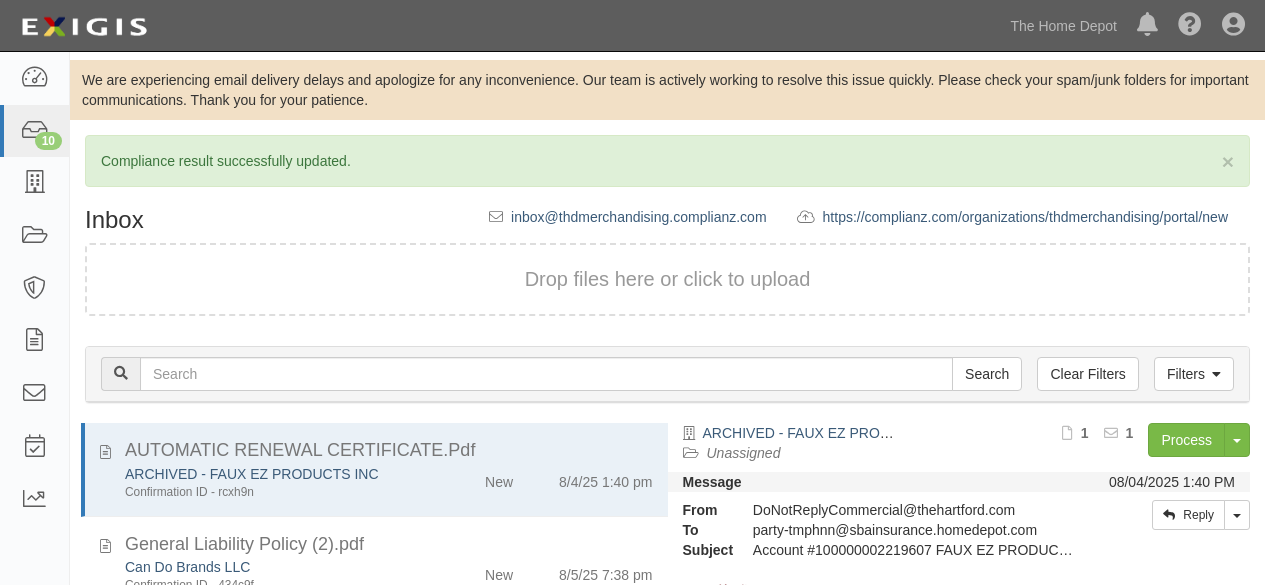 scroll, scrollTop: 0, scrollLeft: 0, axis: both 